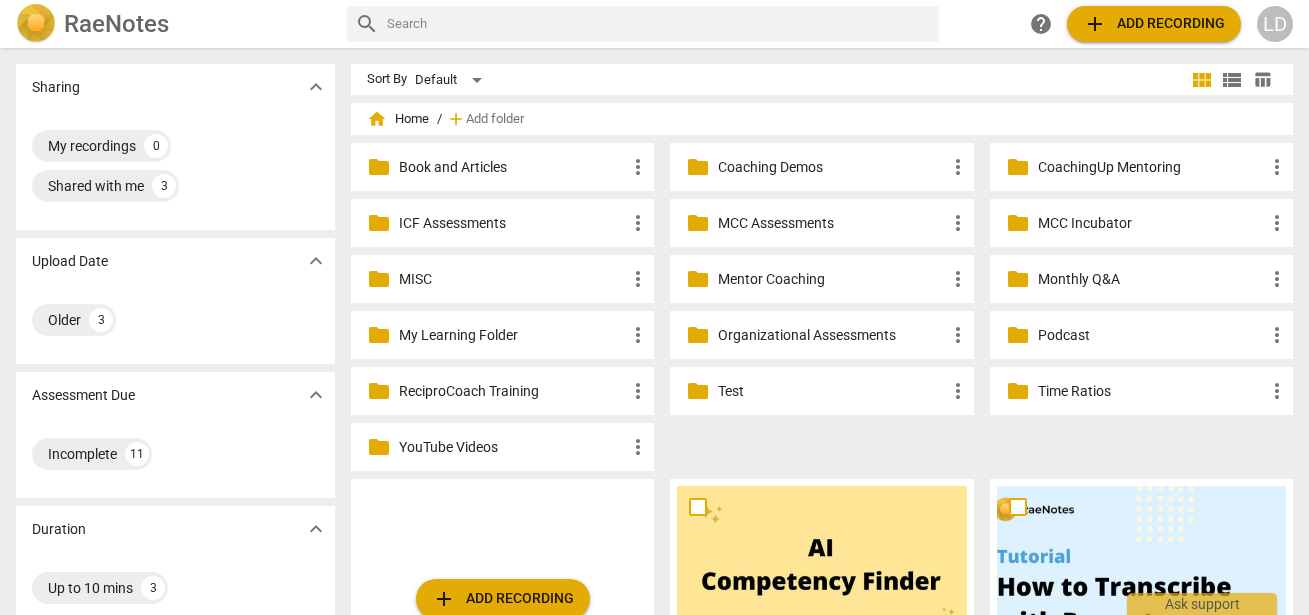 scroll, scrollTop: 0, scrollLeft: 0, axis: both 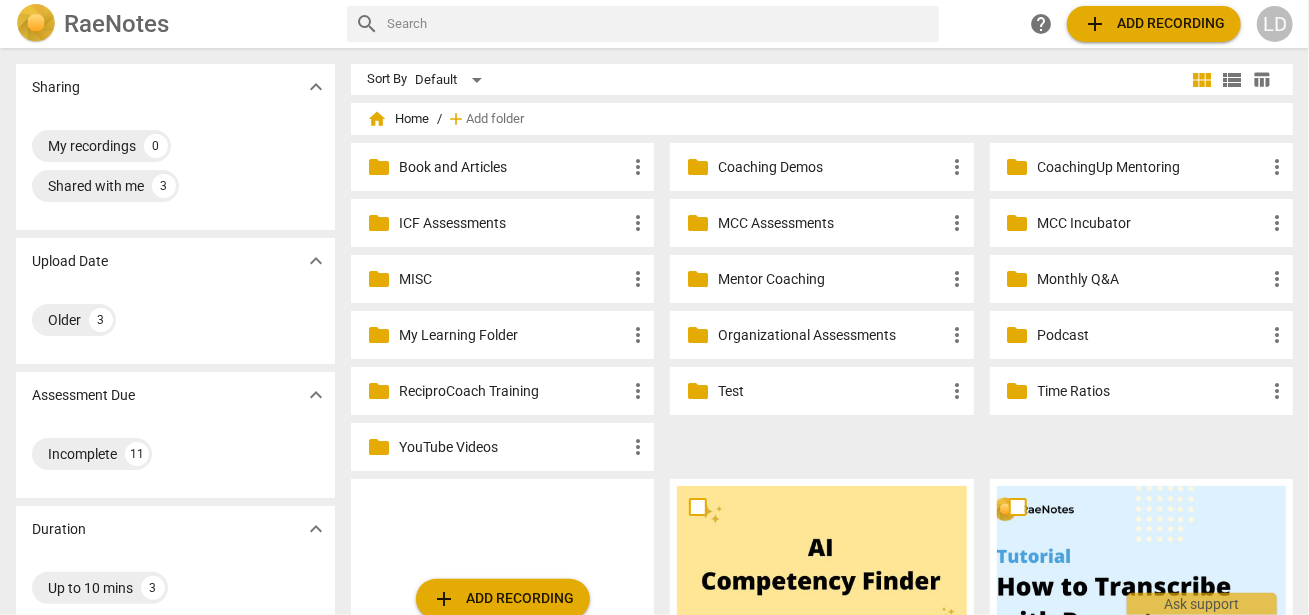 click on "Coaching Demos" at bounding box center [831, 167] 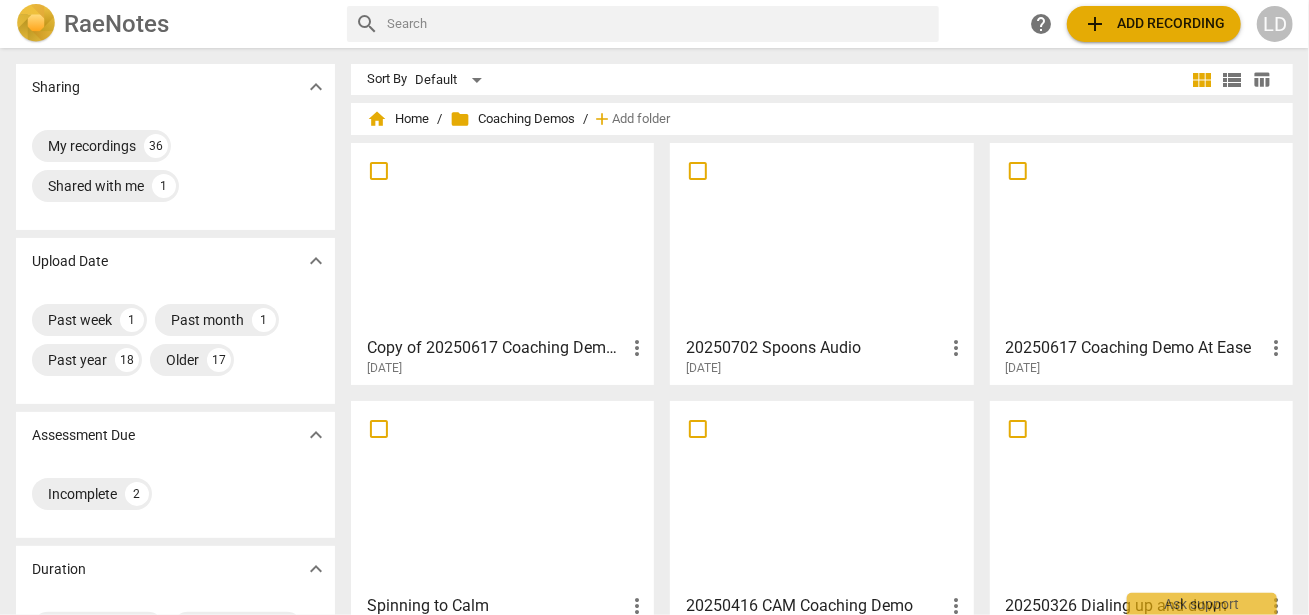 click at bounding box center (502, 238) 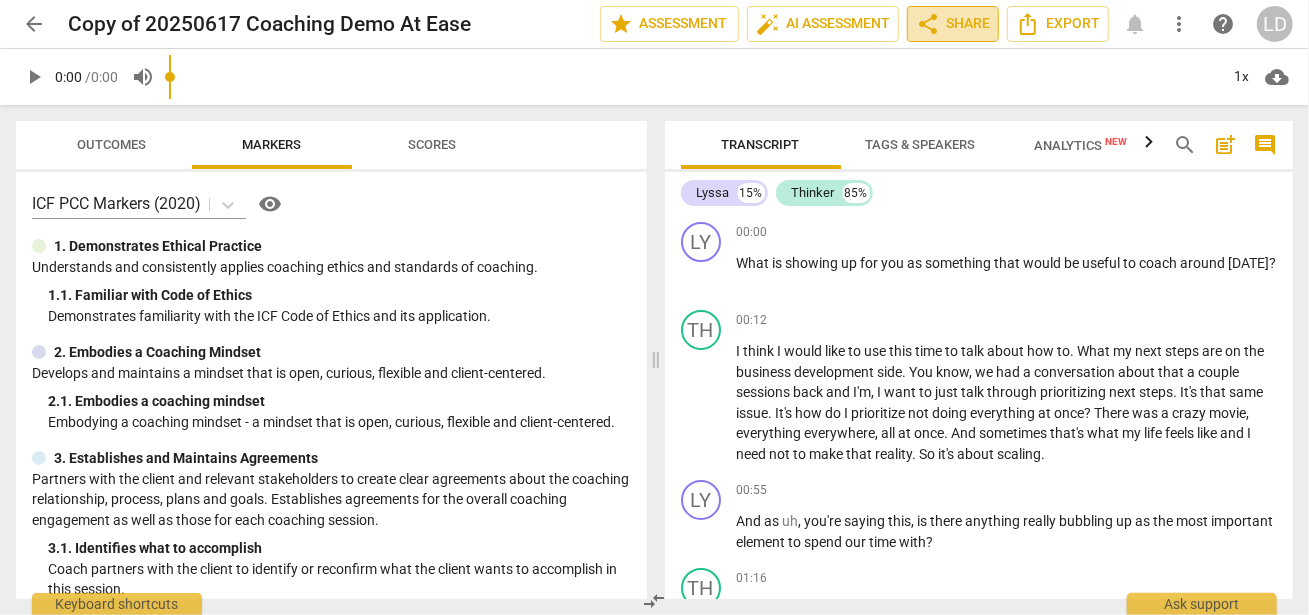 click on "share    Share" at bounding box center [953, 24] 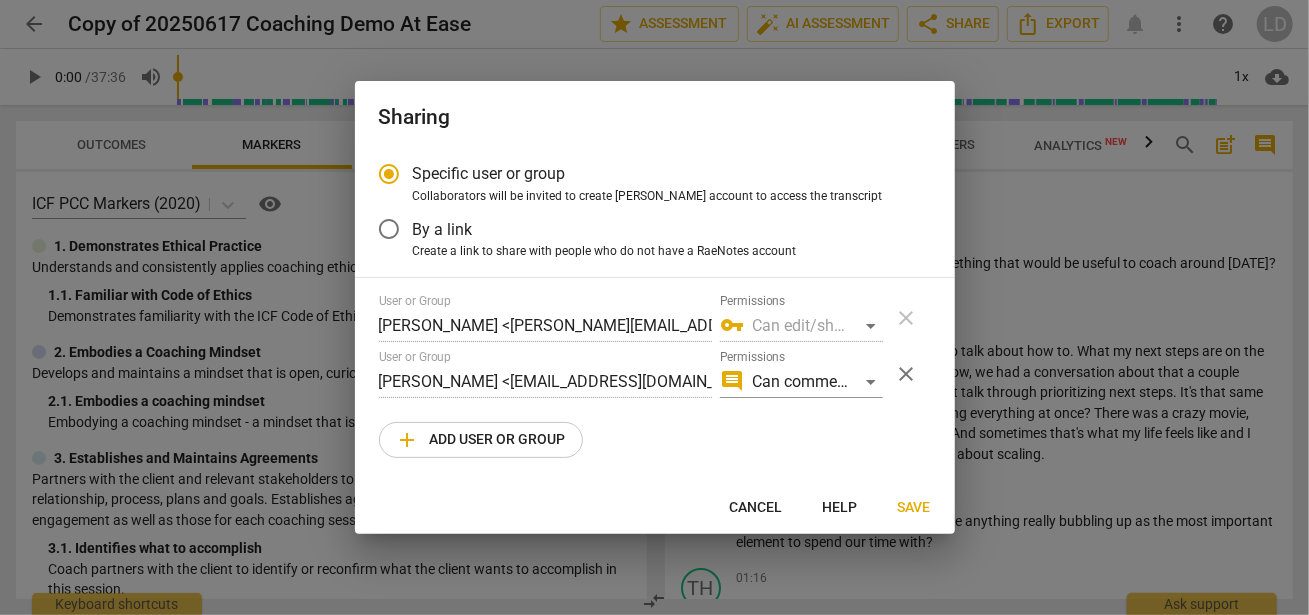 click at bounding box center (654, 307) 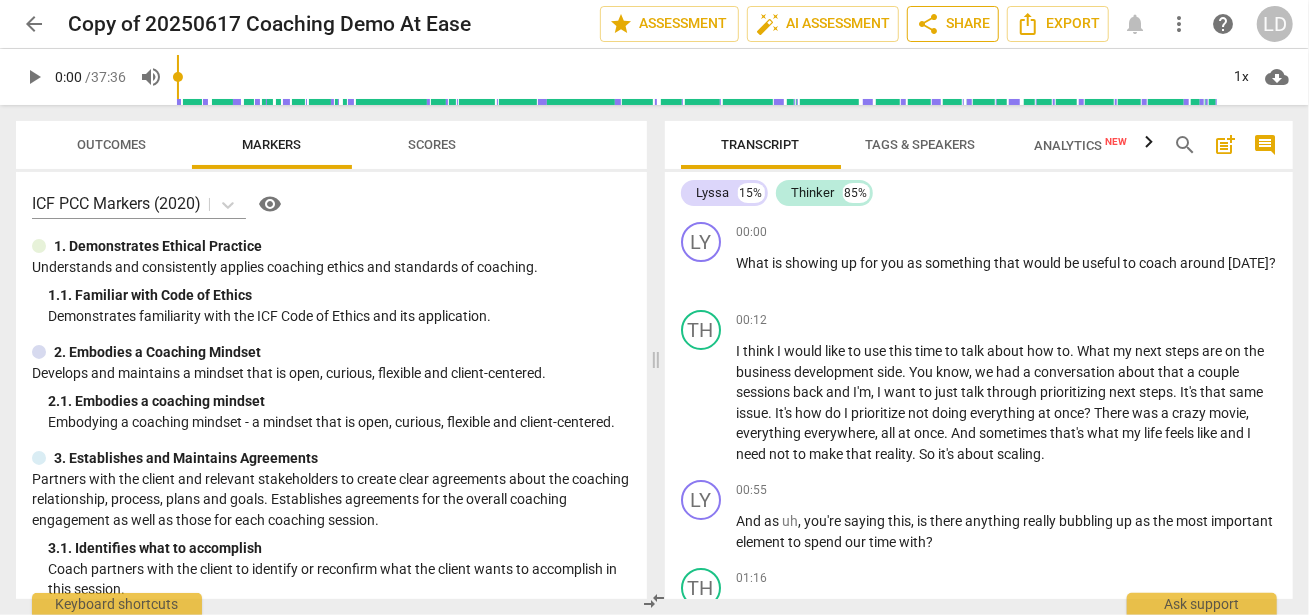 click on "share    Share" at bounding box center [953, 24] 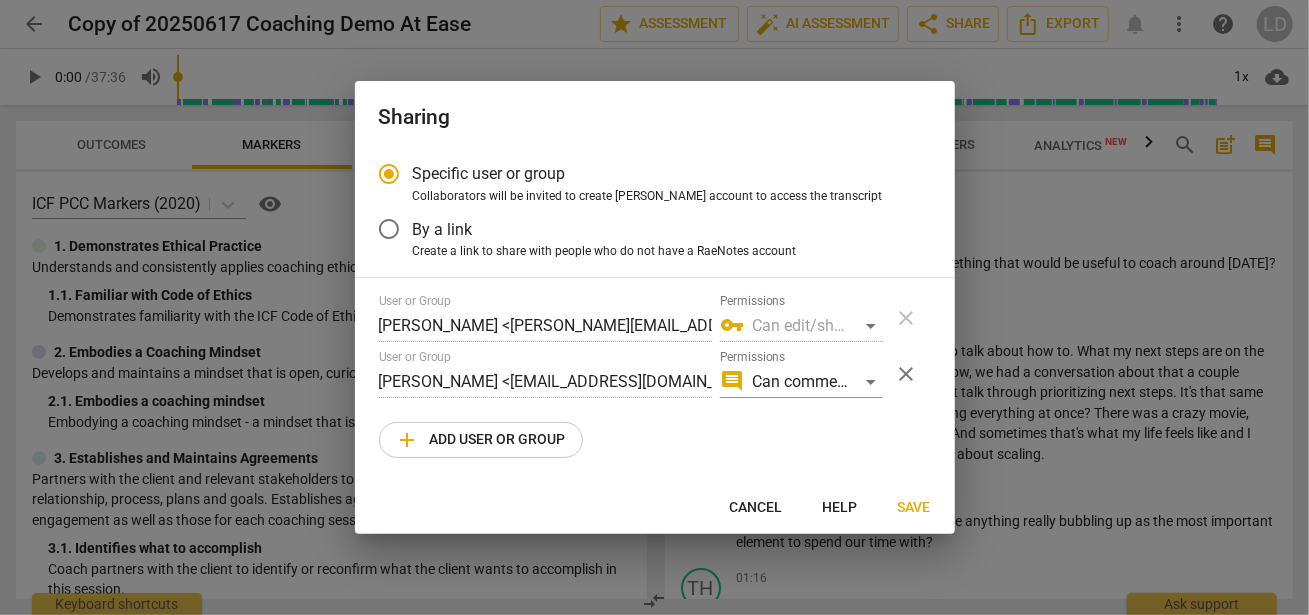 click on "Cancel" at bounding box center [756, 508] 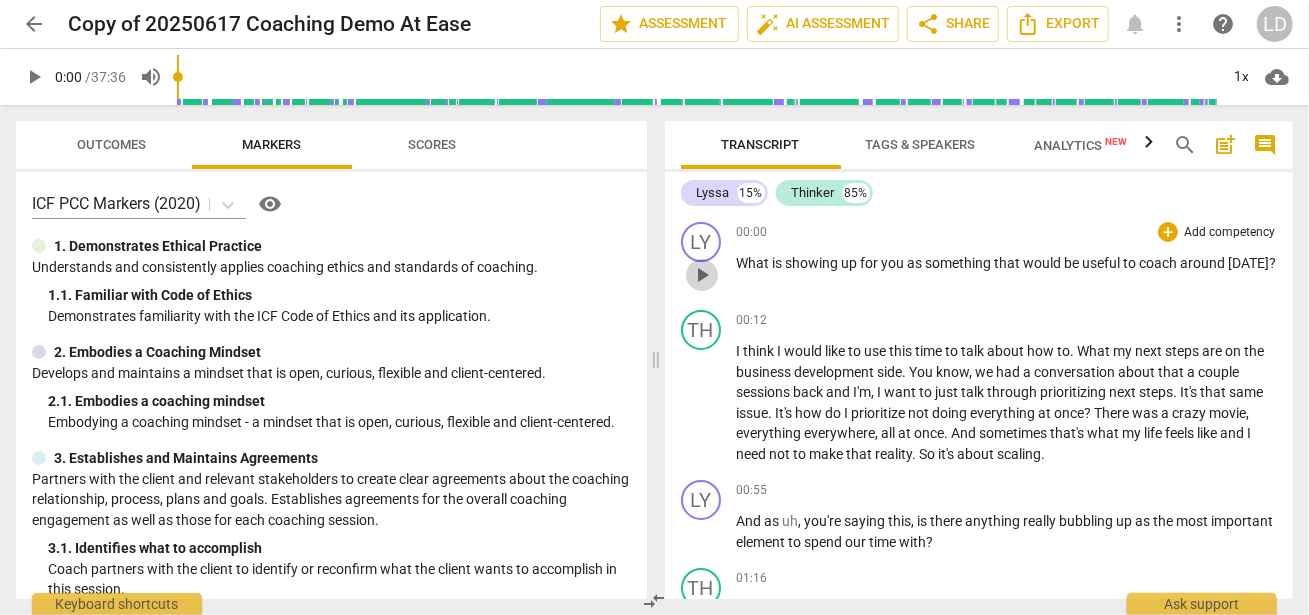 click on "play_arrow" at bounding box center (702, 275) 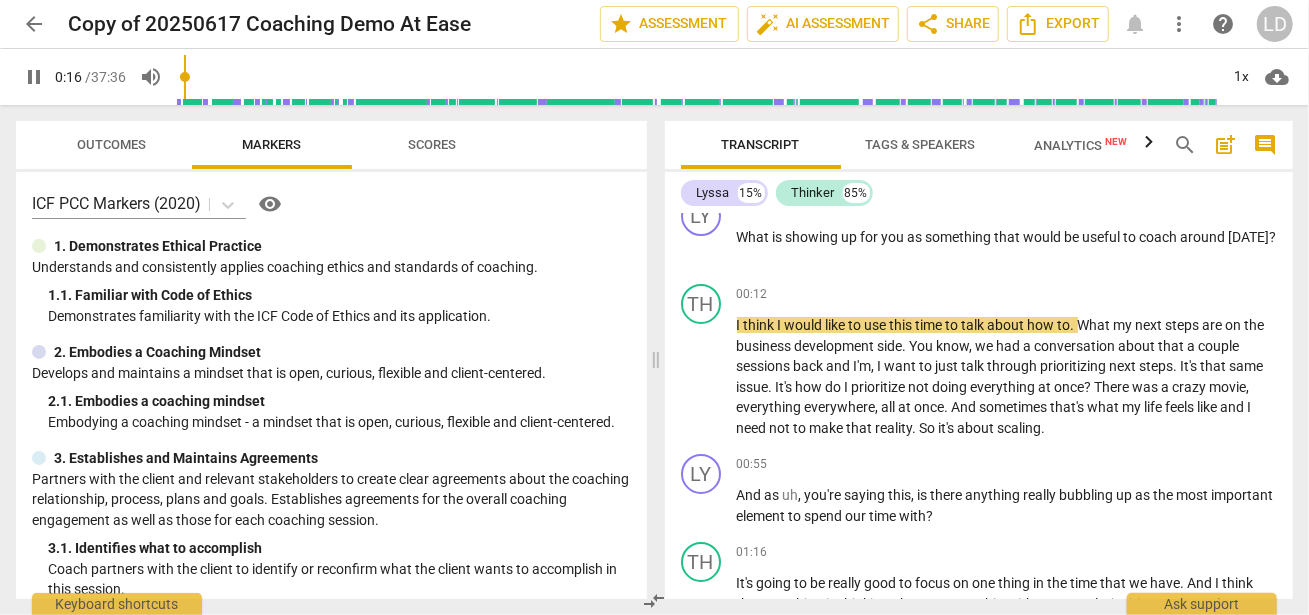 scroll, scrollTop: 26, scrollLeft: 0, axis: vertical 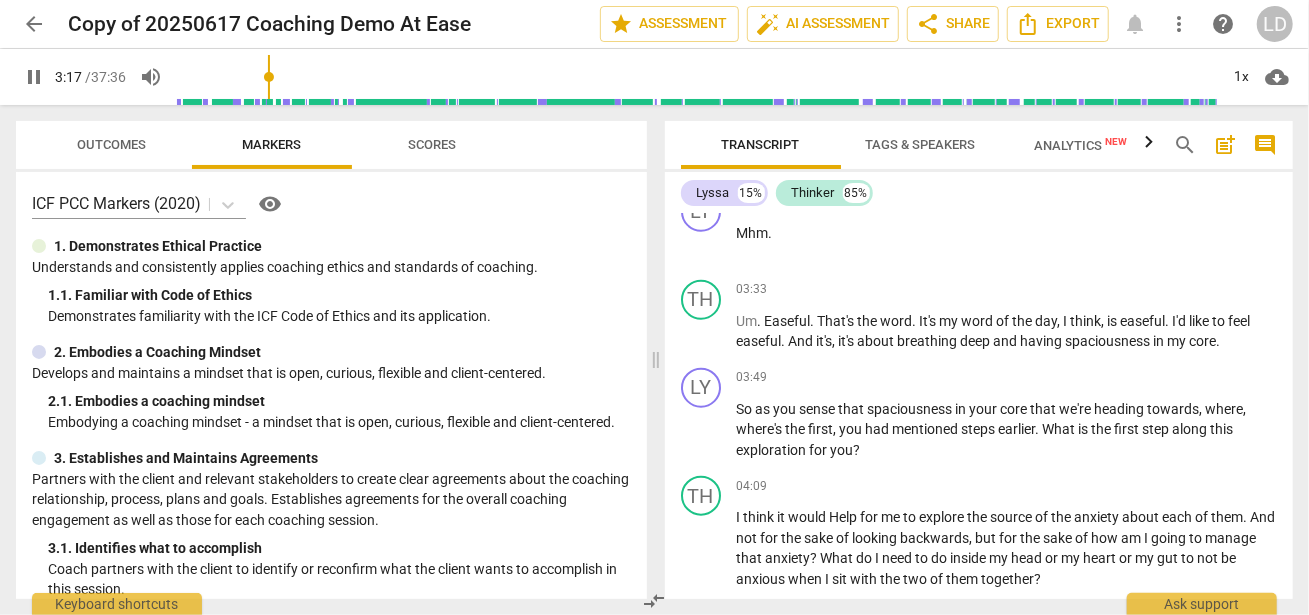 click on "He" at bounding box center (747, 145) 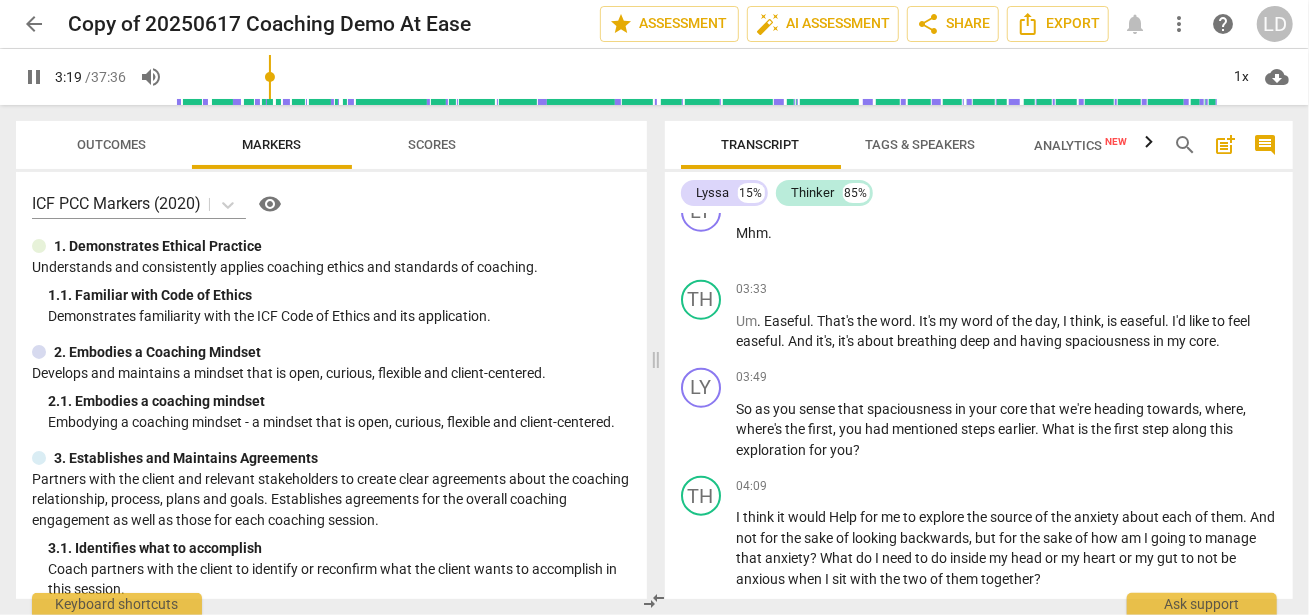 type on "200" 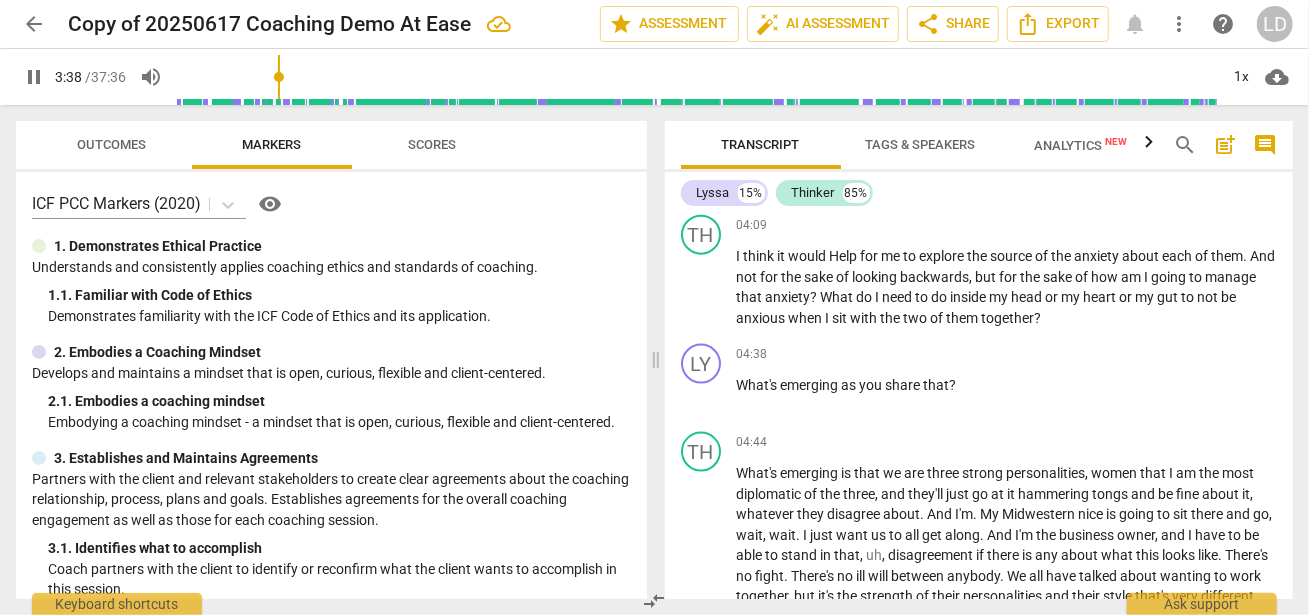 scroll, scrollTop: 1360, scrollLeft: 0, axis: vertical 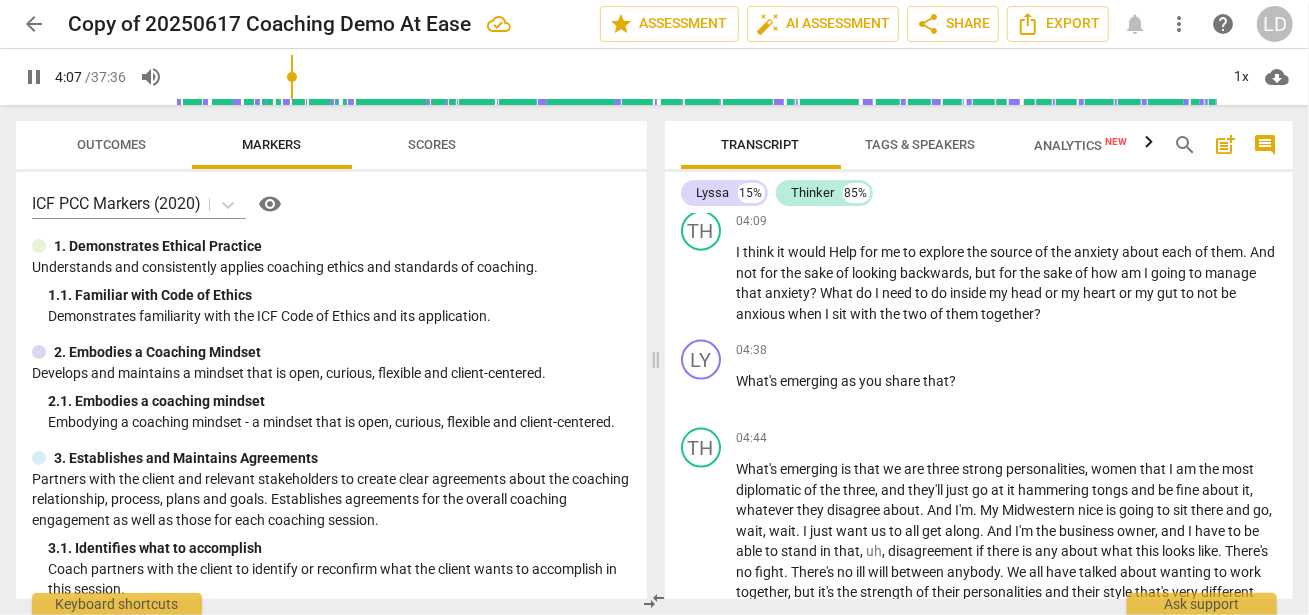 click on "pause" at bounding box center [702, 166] 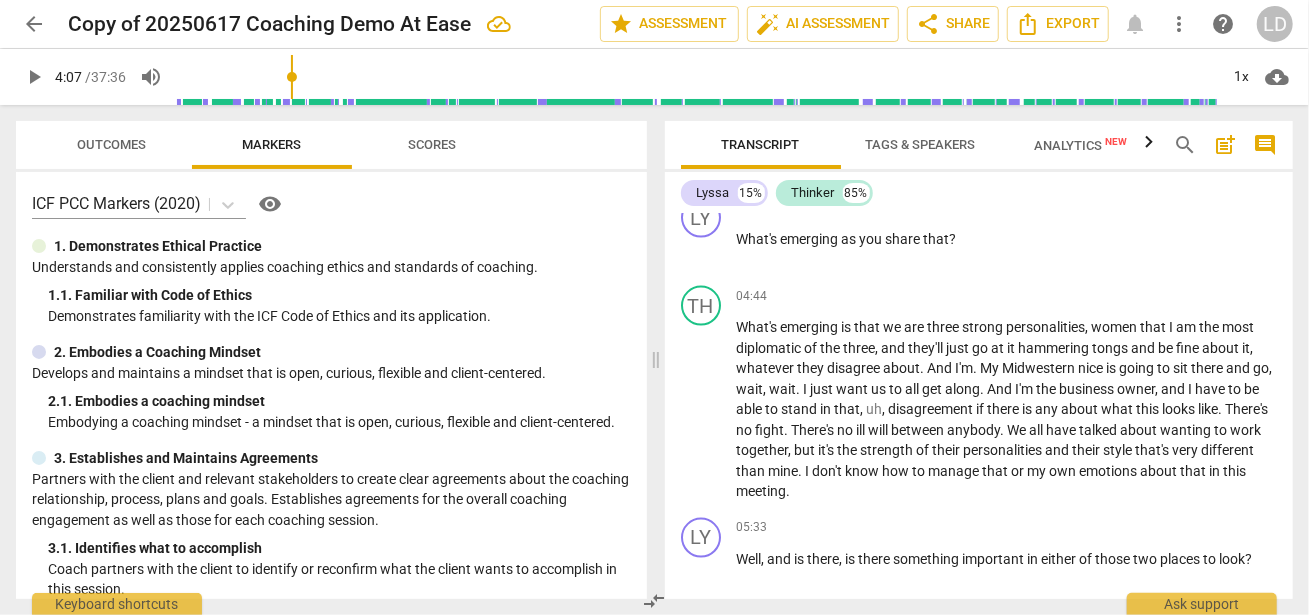 scroll, scrollTop: 1525, scrollLeft: 0, axis: vertical 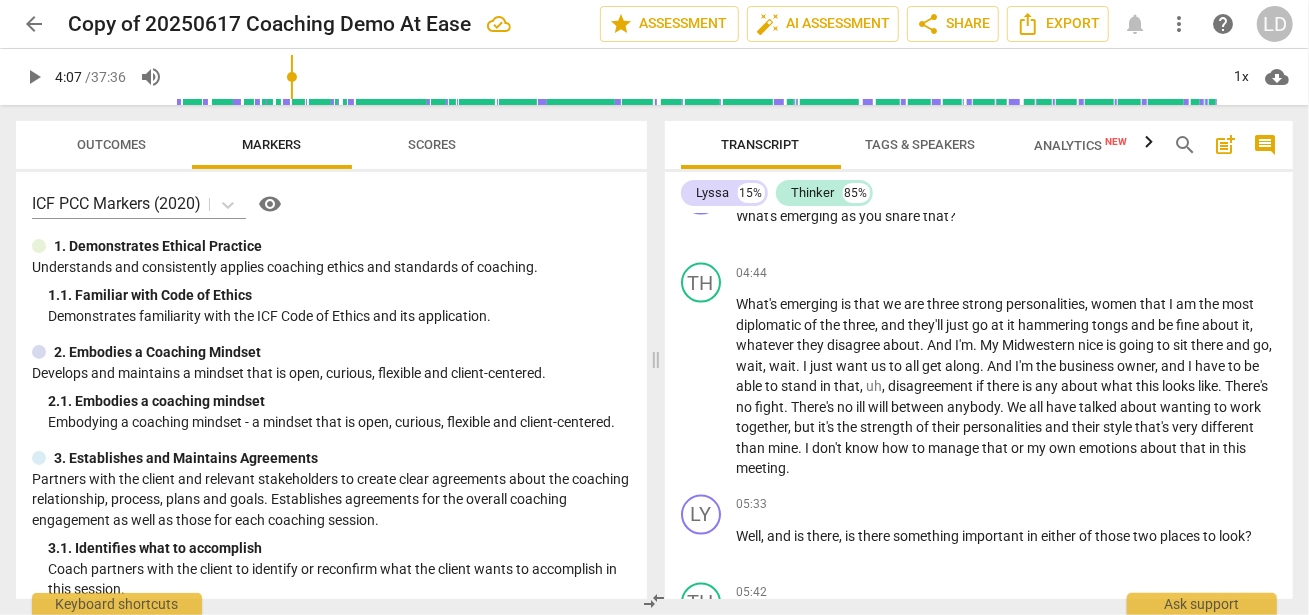 click on "play_arrow" at bounding box center (702, 120) 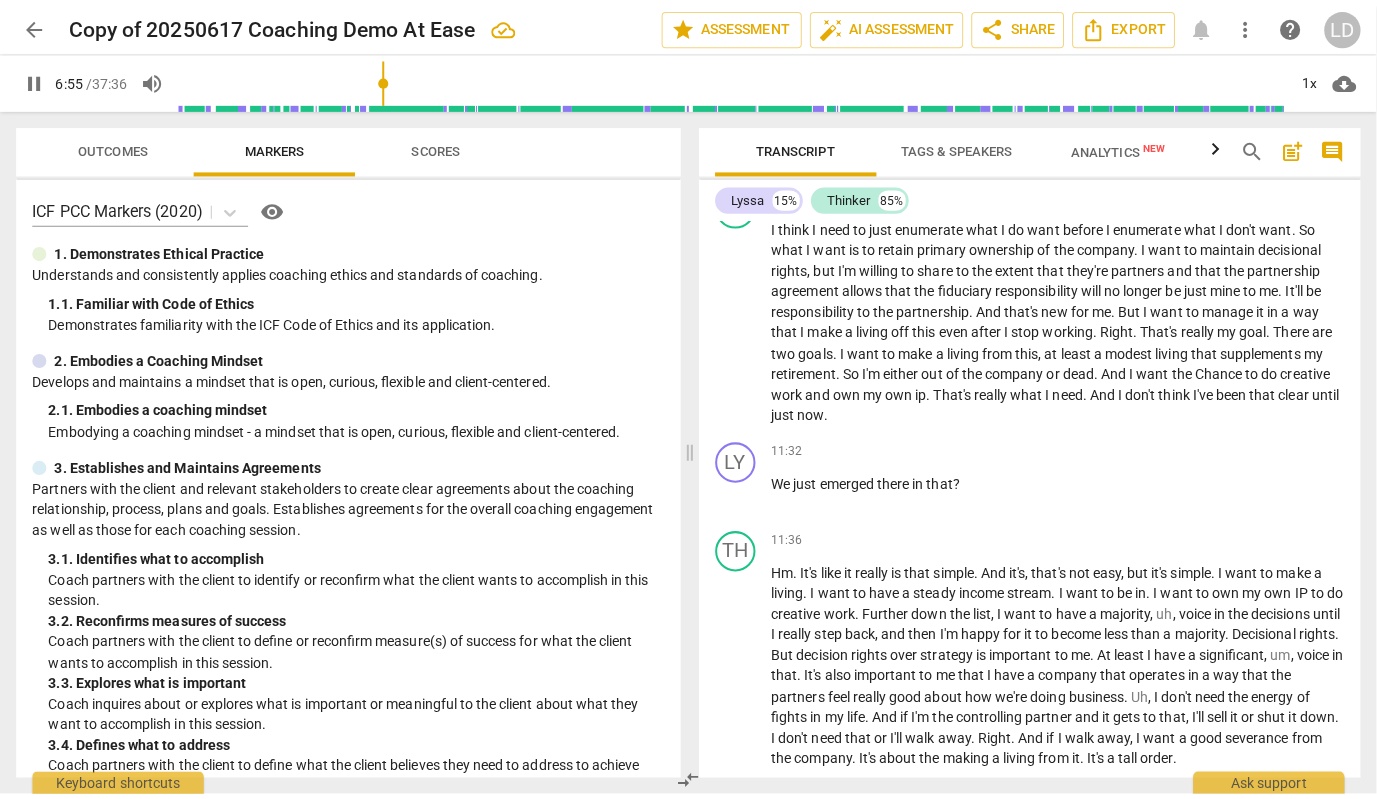 scroll, scrollTop: 3192, scrollLeft: 0, axis: vertical 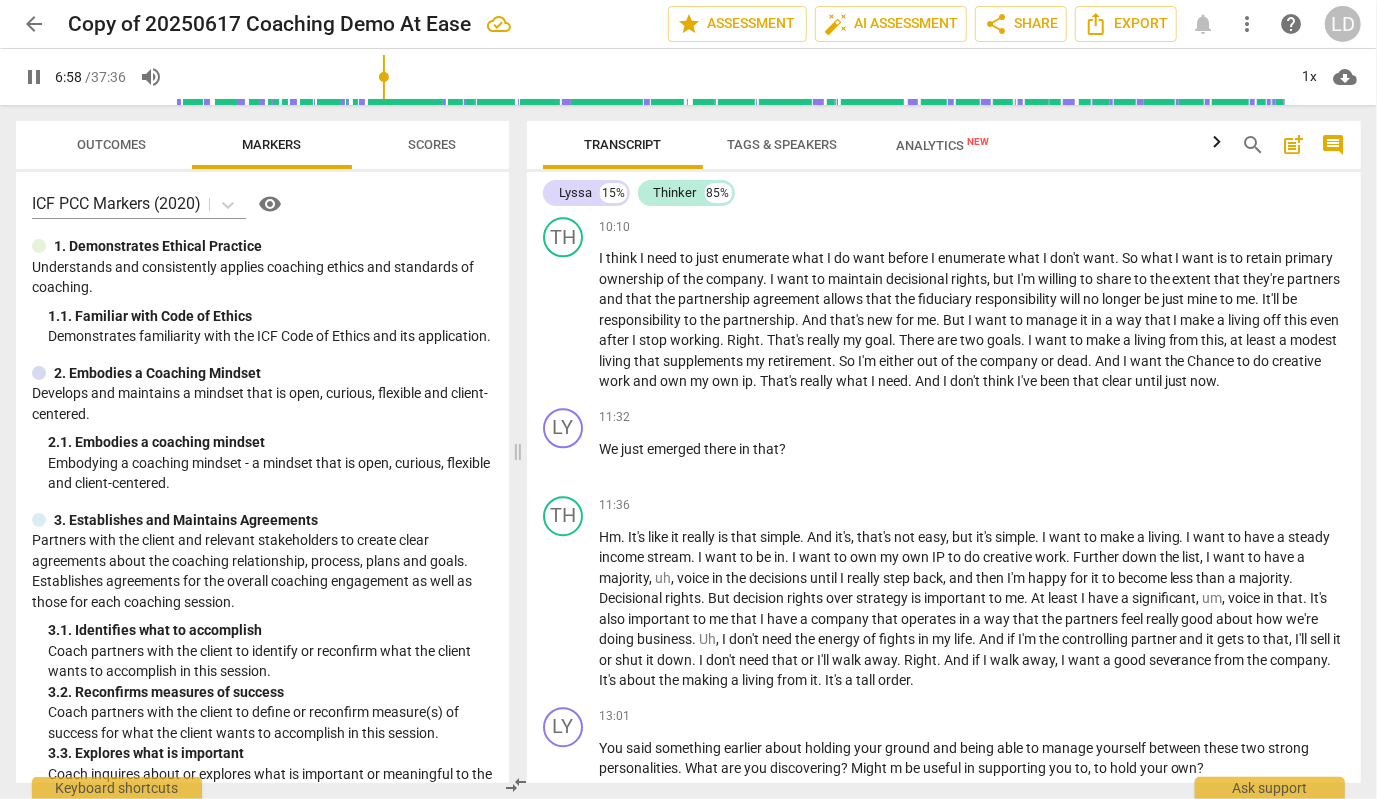 drag, startPoint x: 690, startPoint y: 458, endPoint x: 586, endPoint y: 440, distance: 105.546196 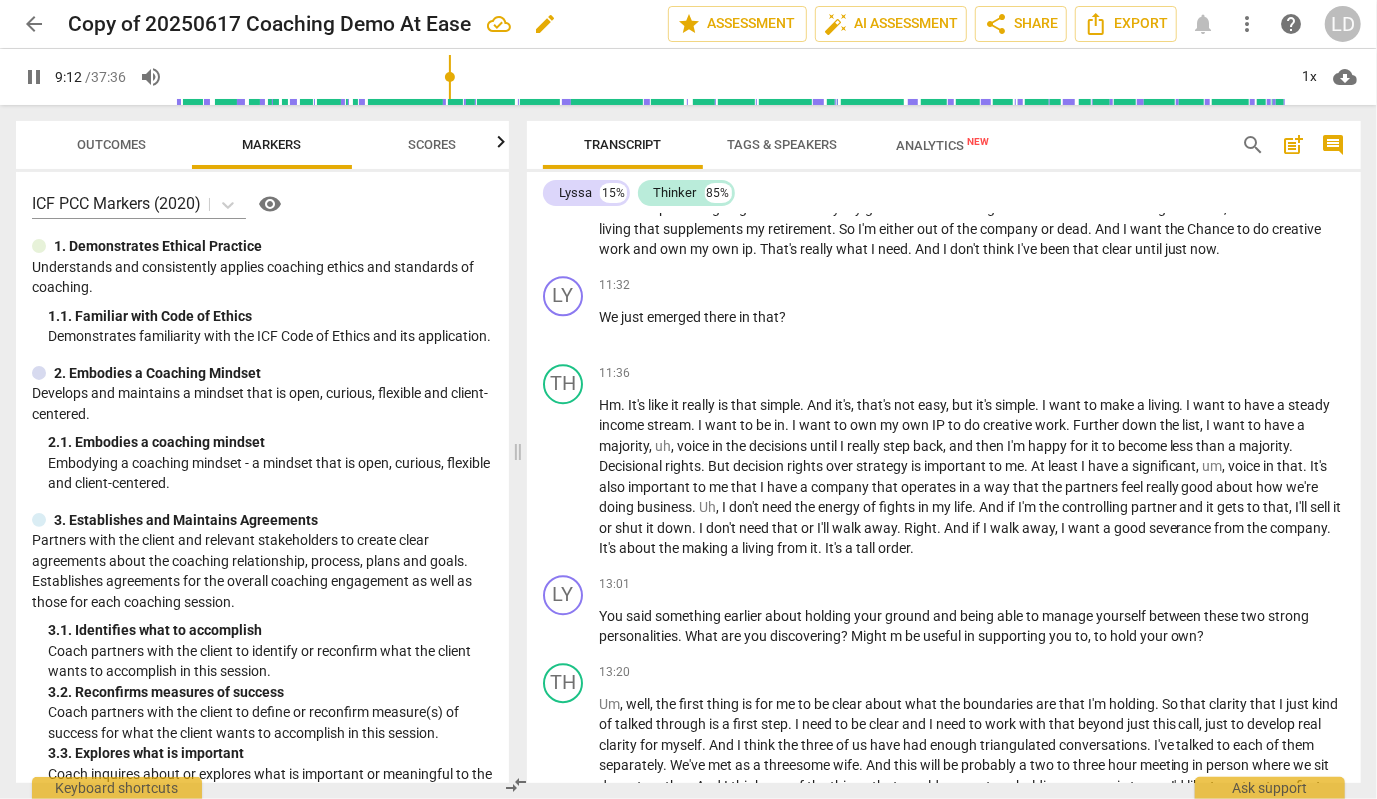 scroll, scrollTop: 3048, scrollLeft: 0, axis: vertical 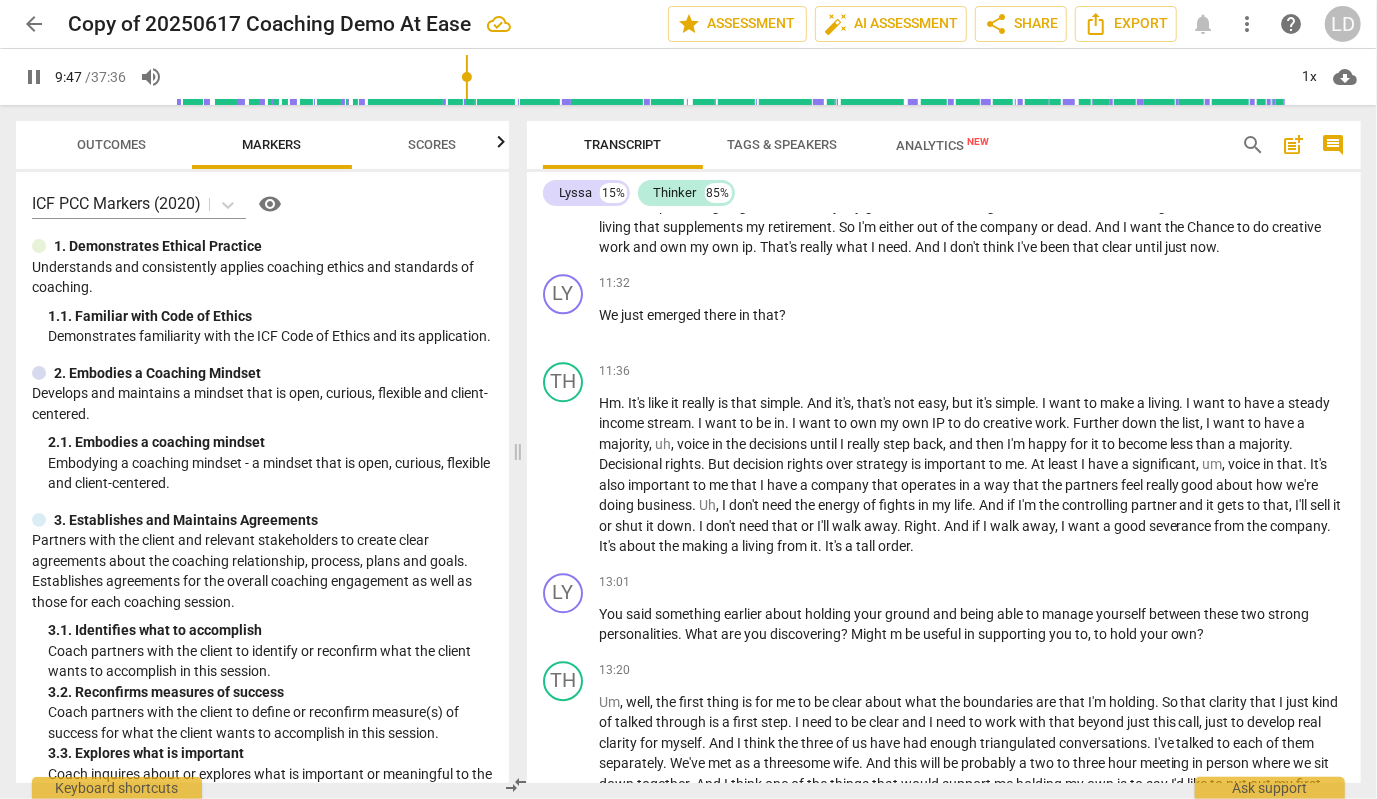 click on "pause" at bounding box center (564, -128) 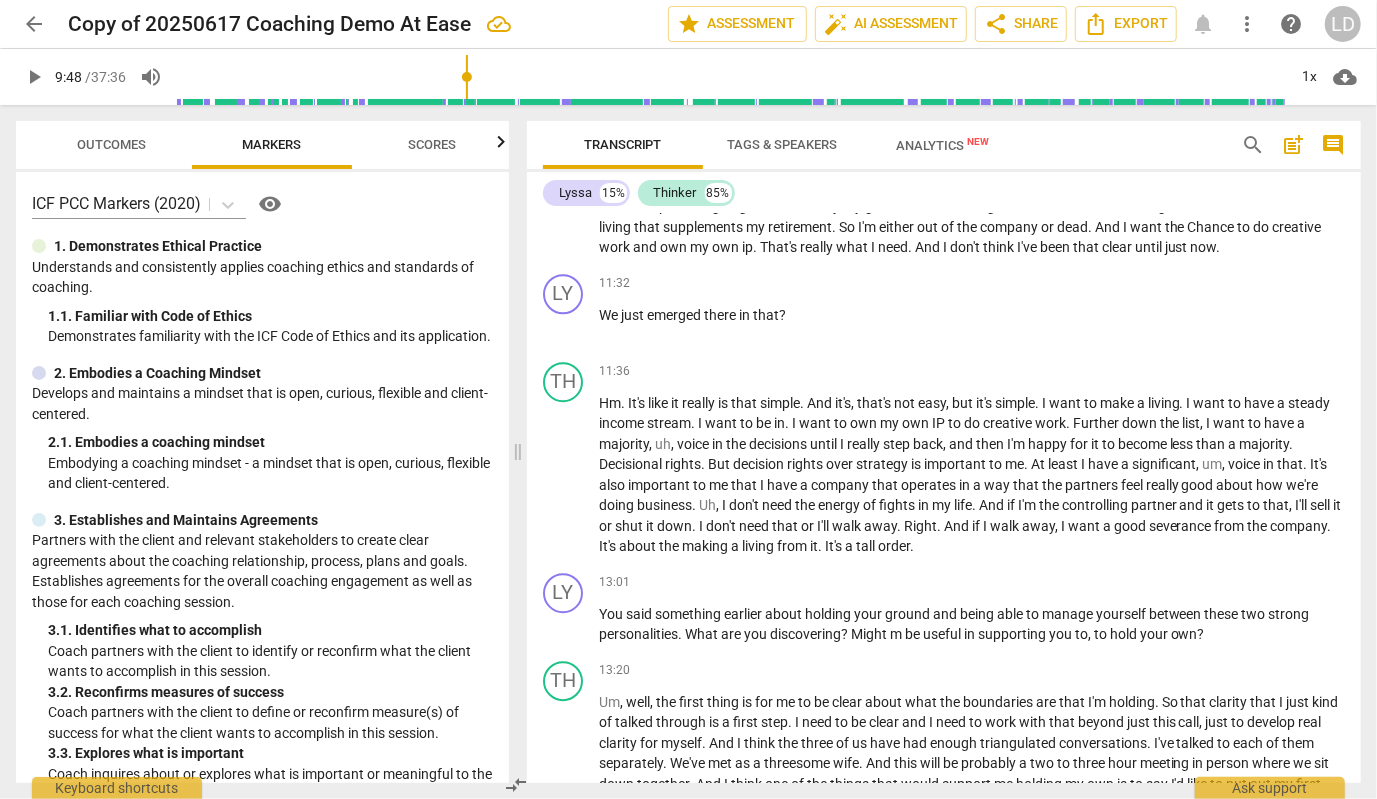 click on "play_arrow" at bounding box center (564, -40) 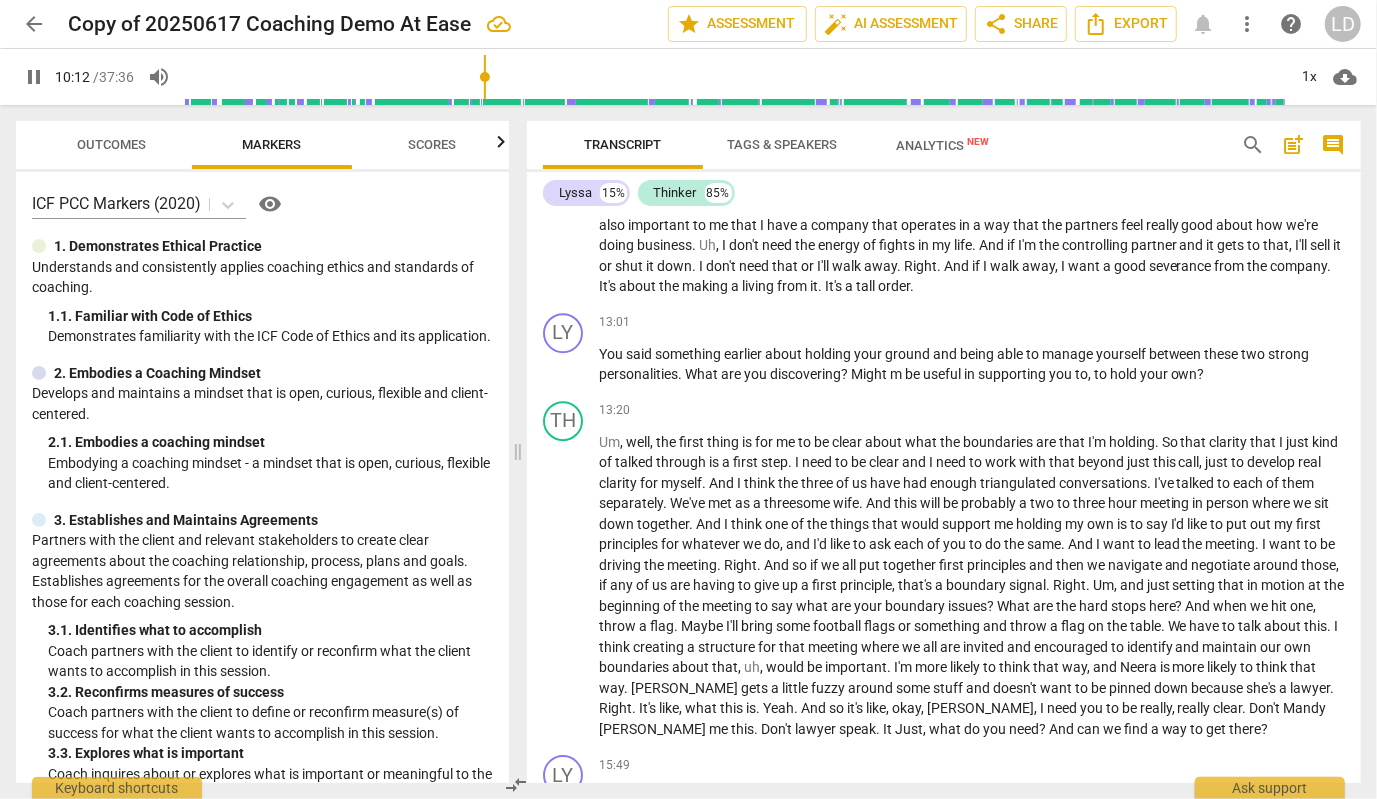 scroll, scrollTop: 3309, scrollLeft: 0, axis: vertical 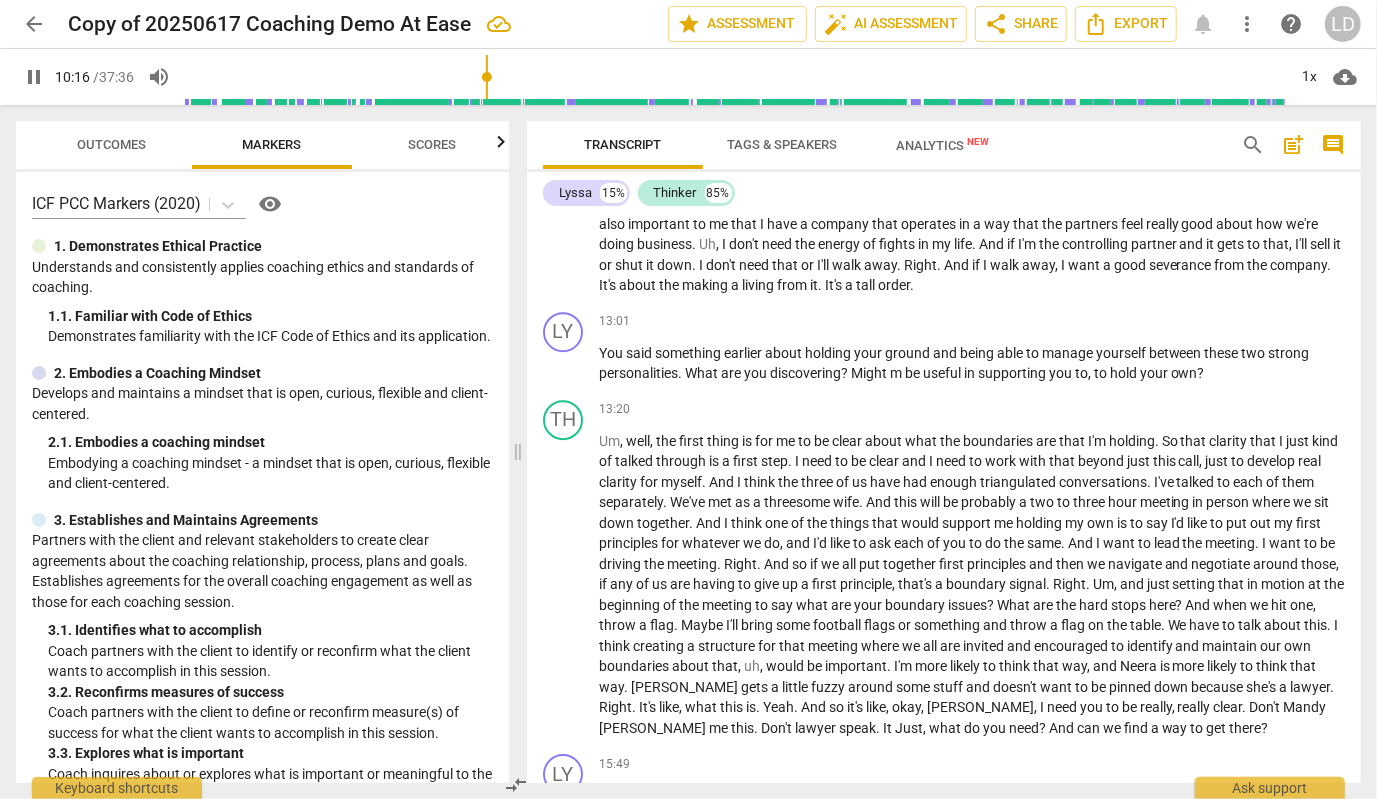 click on "Okay" at bounding box center (1251, -313) 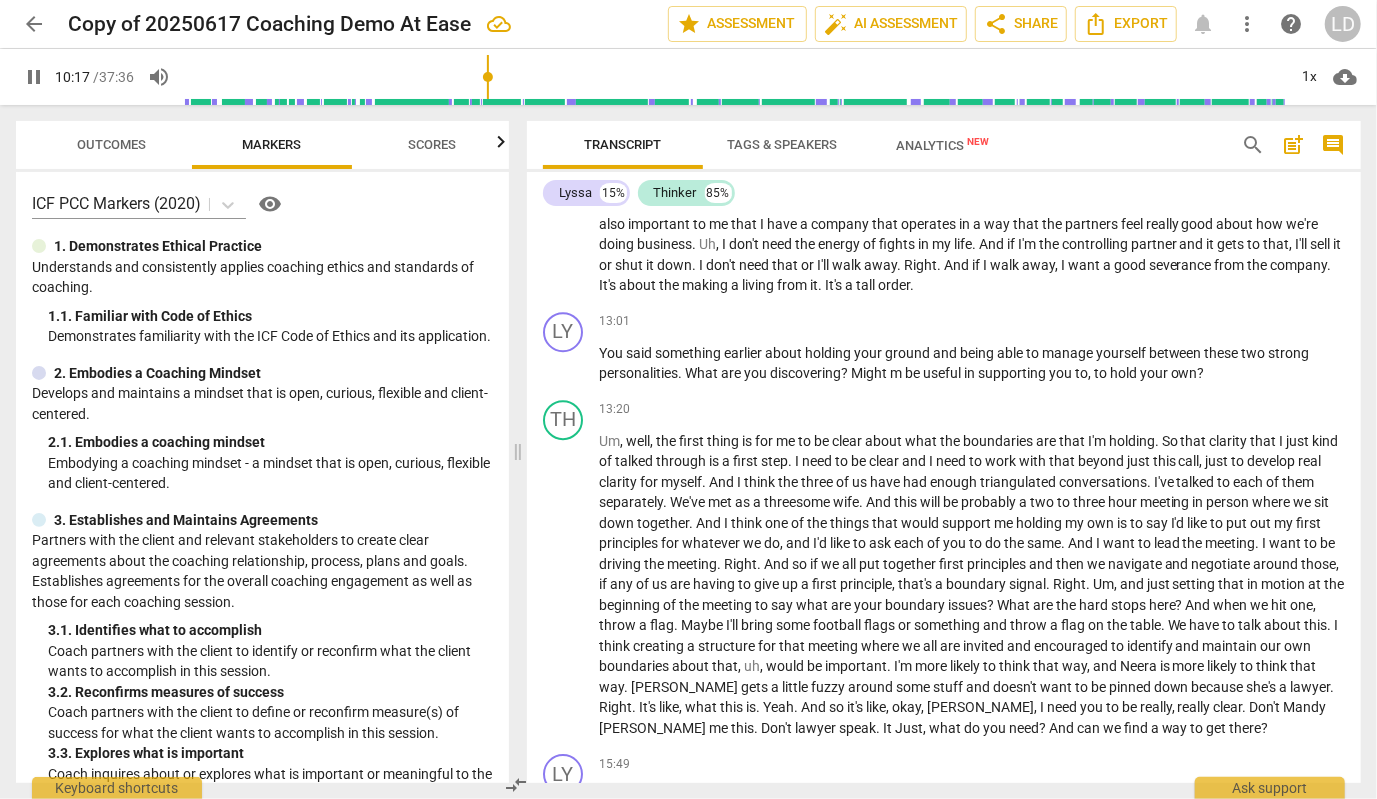 type on "618" 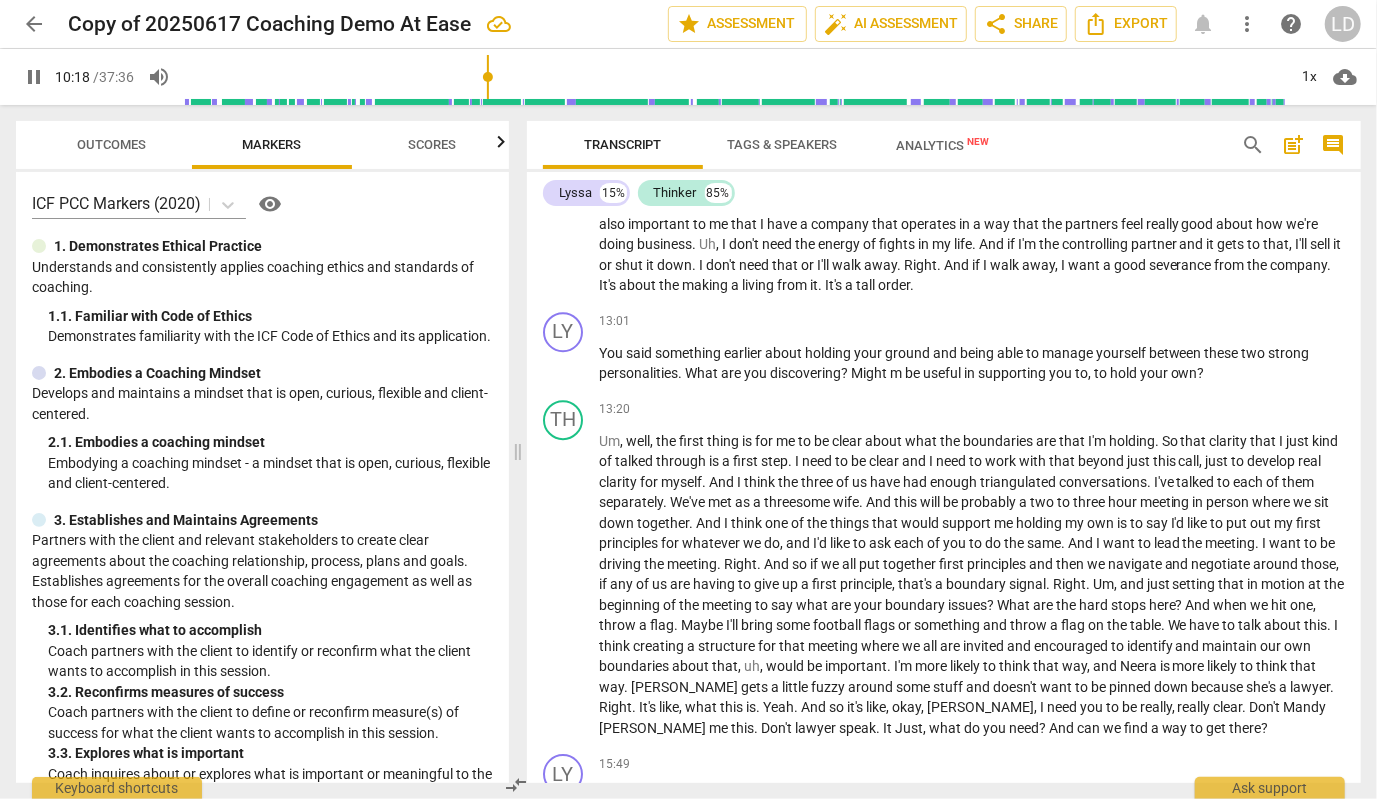 type 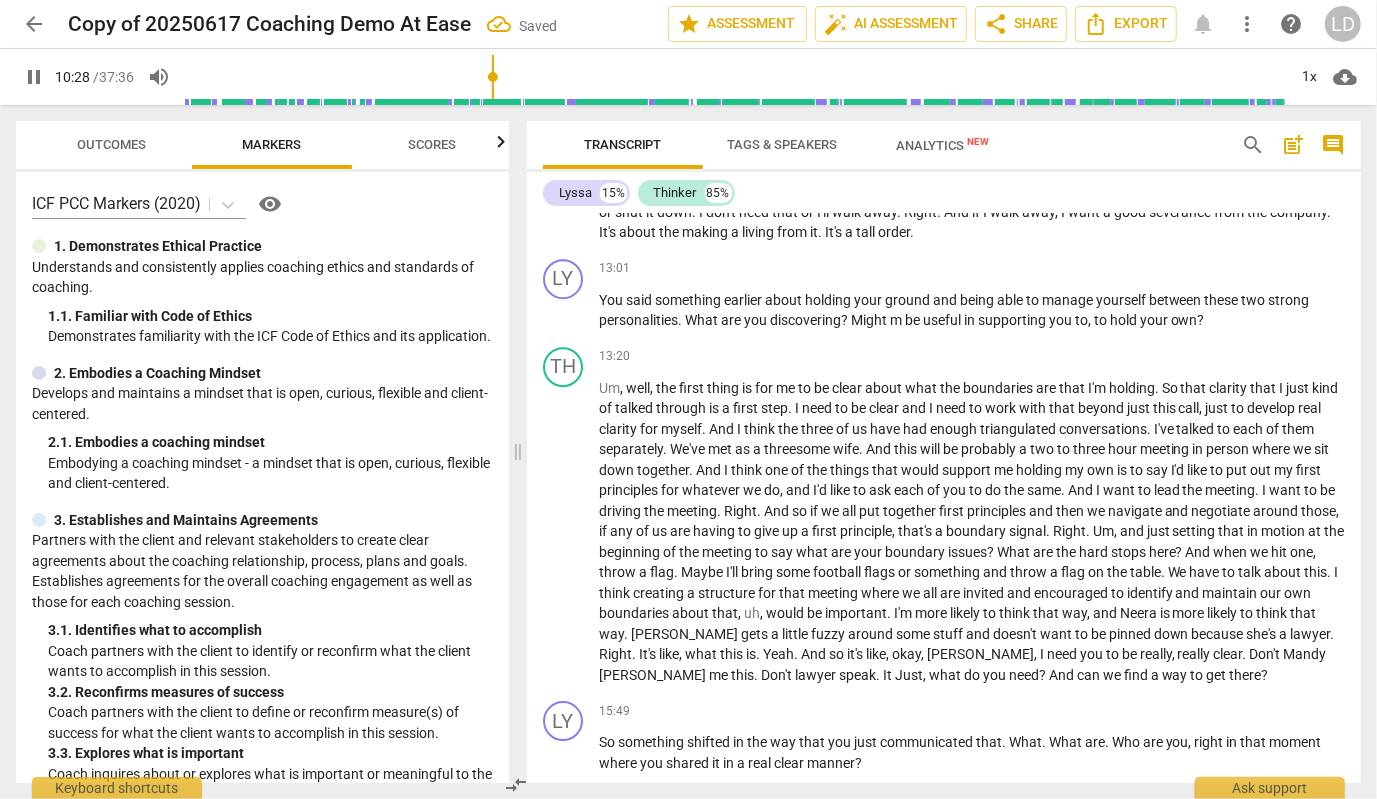 scroll, scrollTop: 3440, scrollLeft: 0, axis: vertical 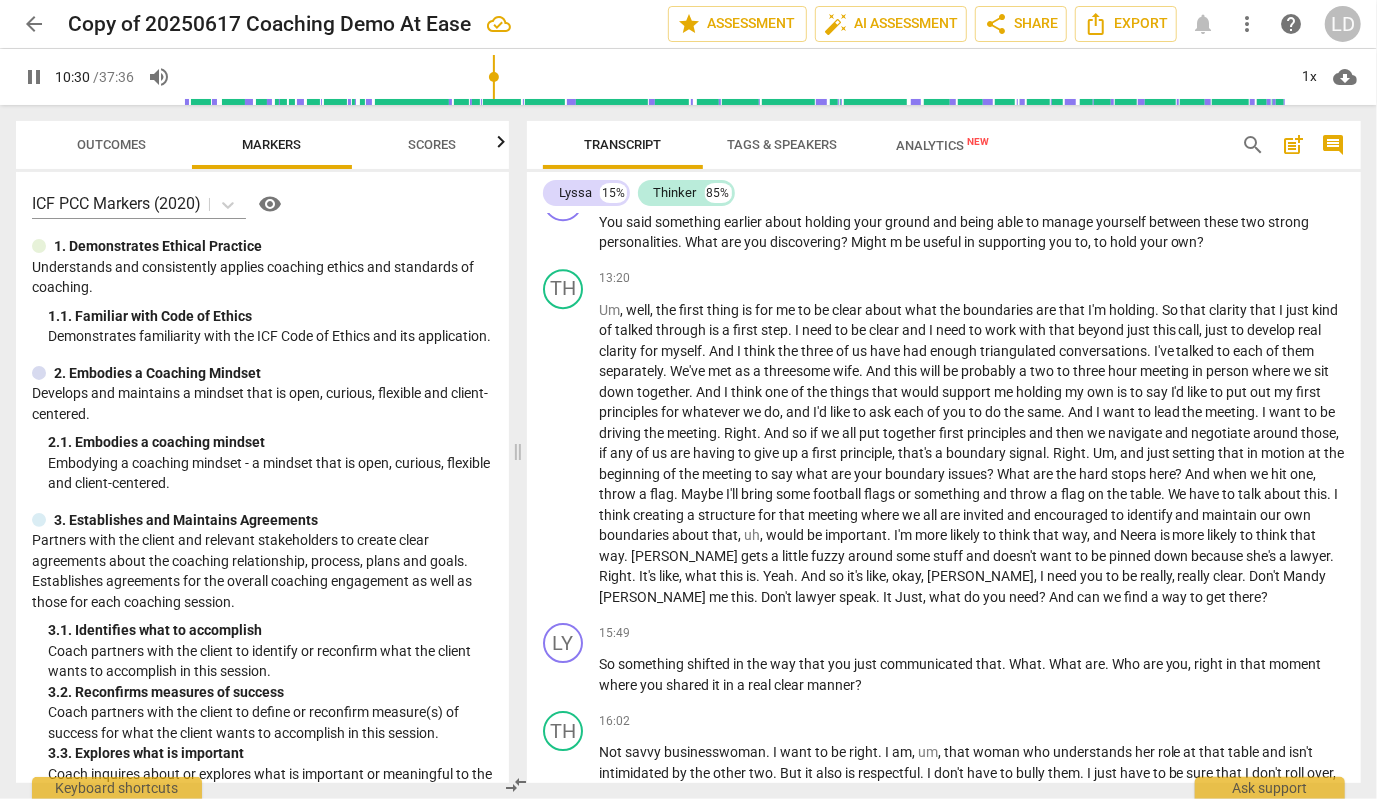 click on "pause" at bounding box center (564, -205) 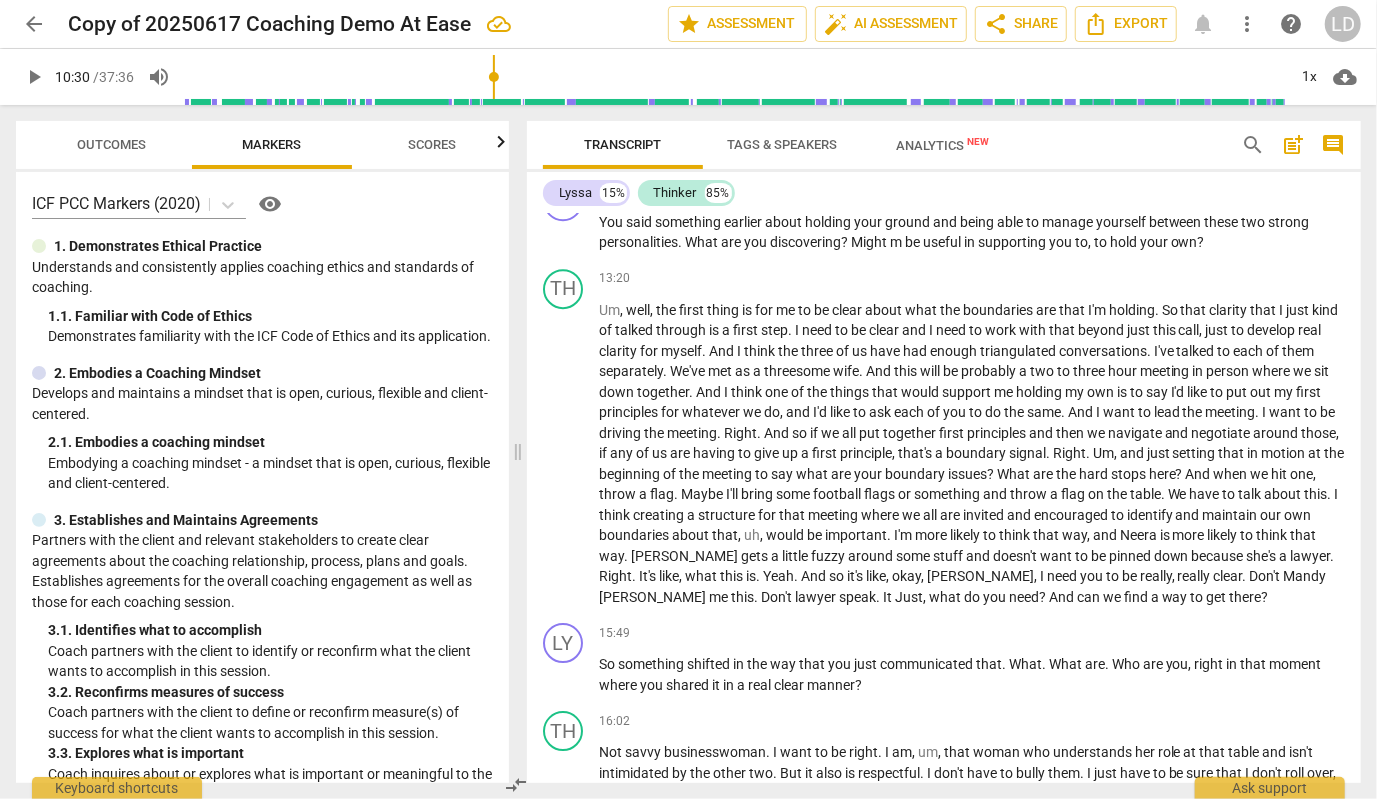 click on "play_arrow" at bounding box center (564, -205) 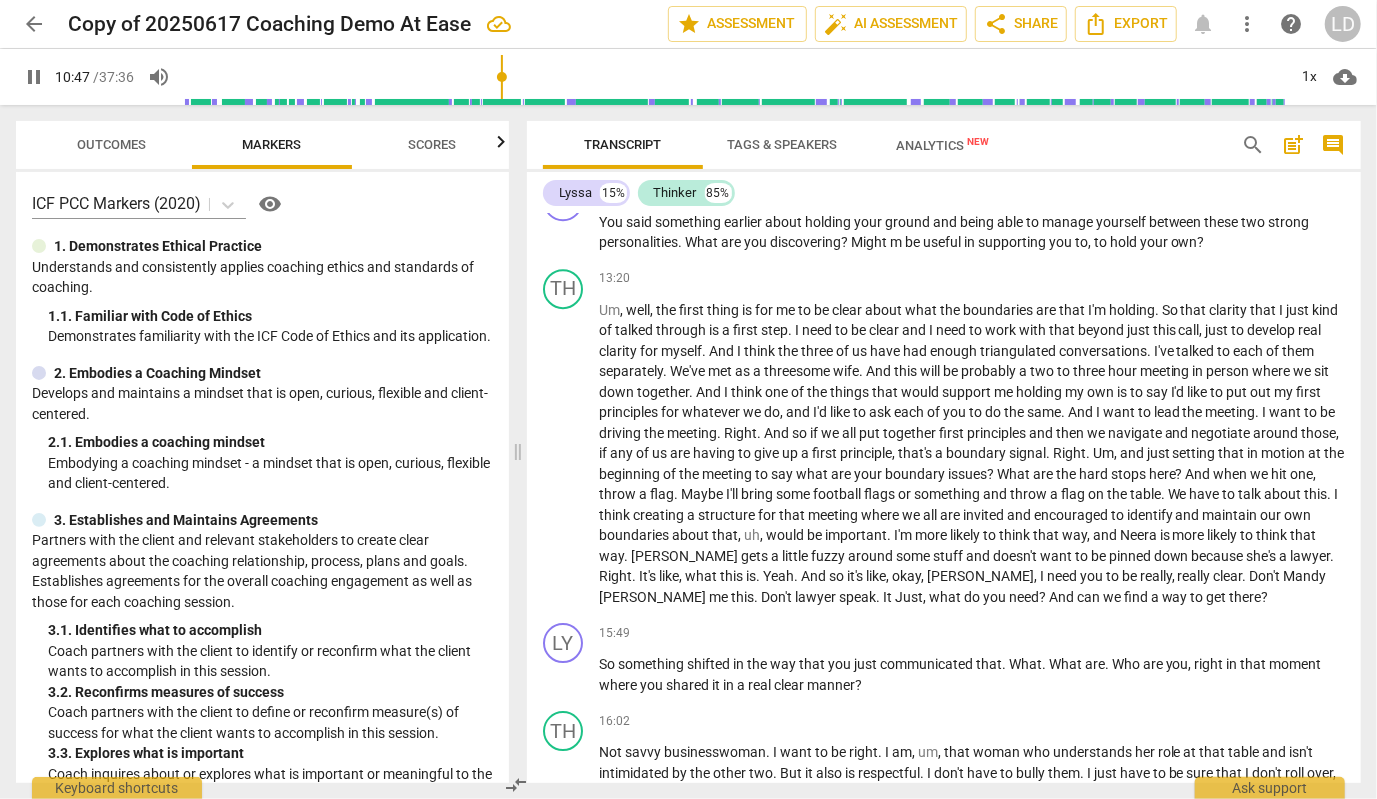 scroll, scrollTop: 3470, scrollLeft: 0, axis: vertical 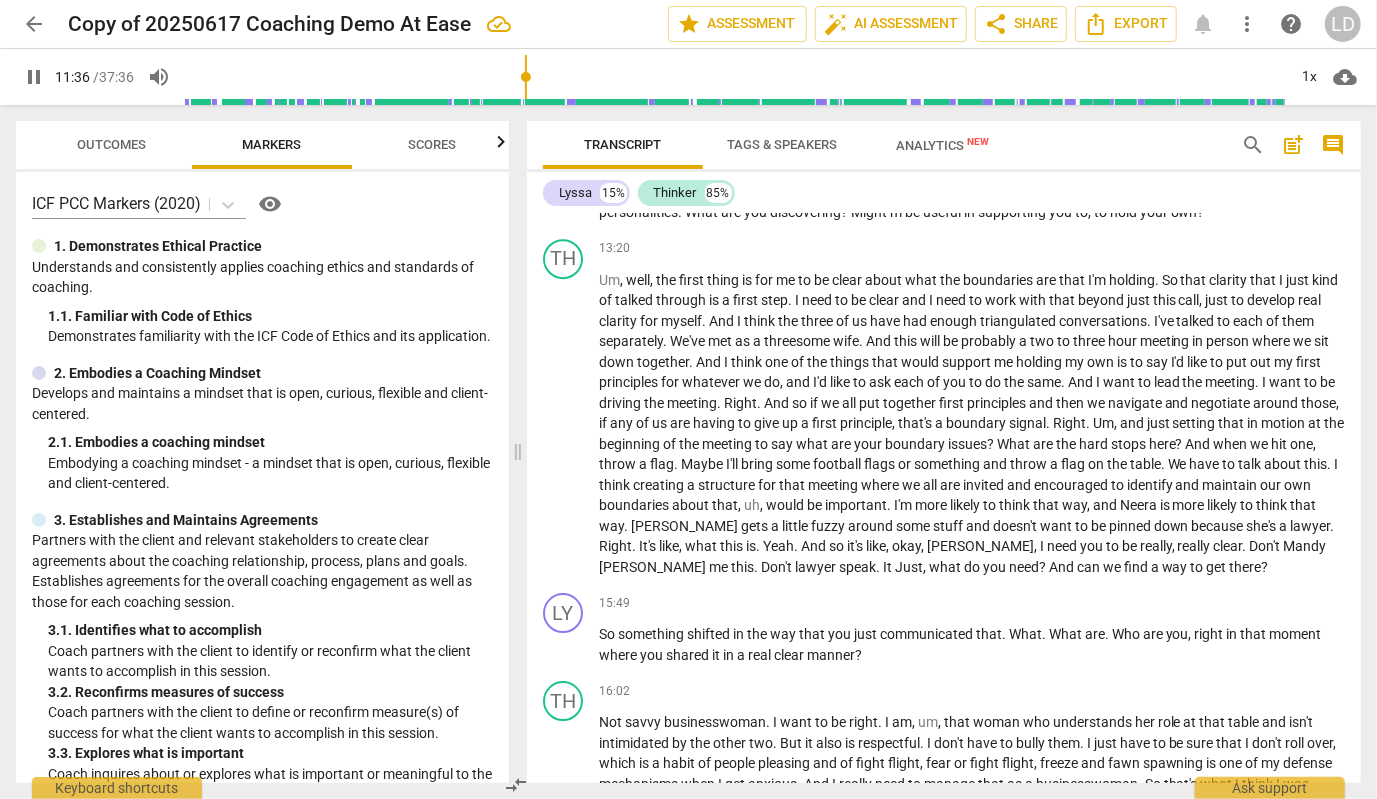 click on "We" at bounding box center (610, -107) 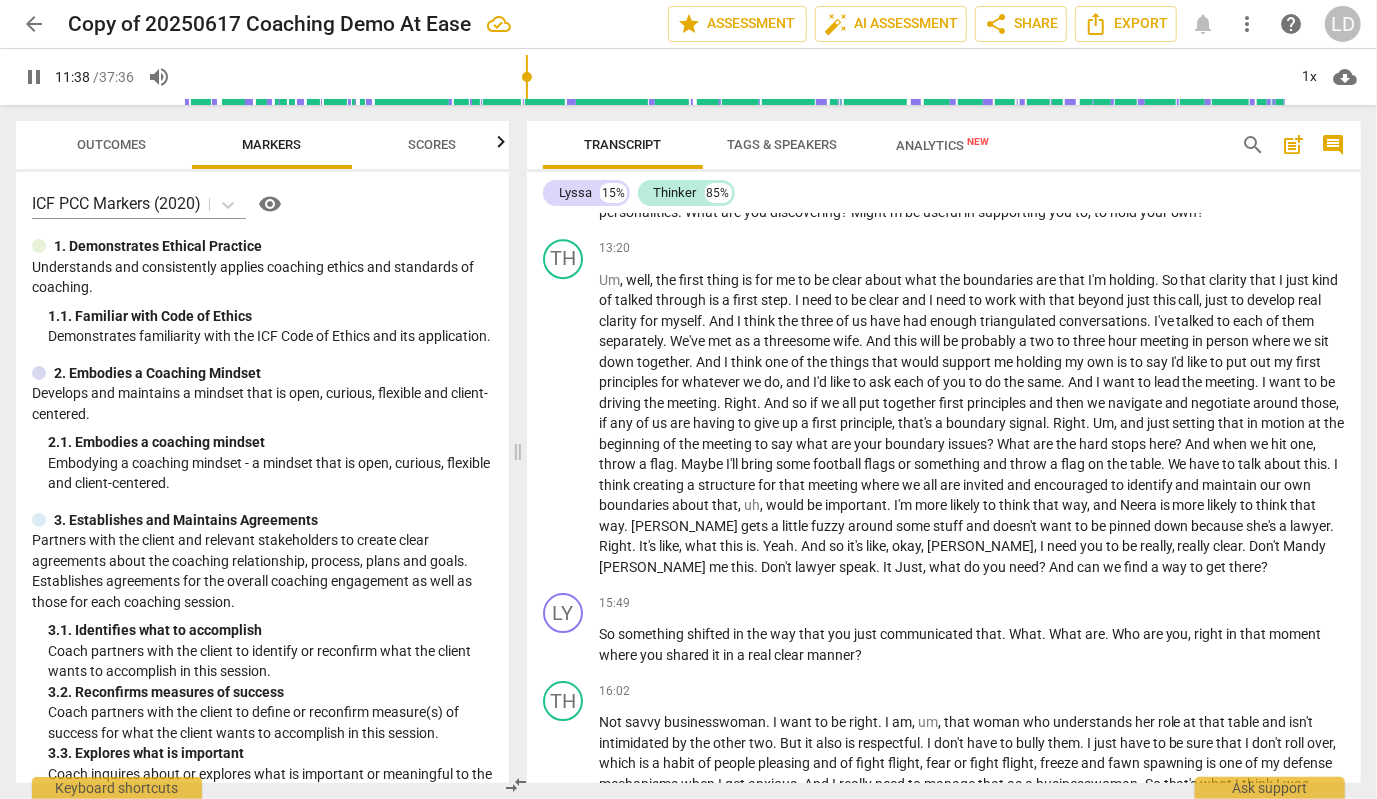 type on "699" 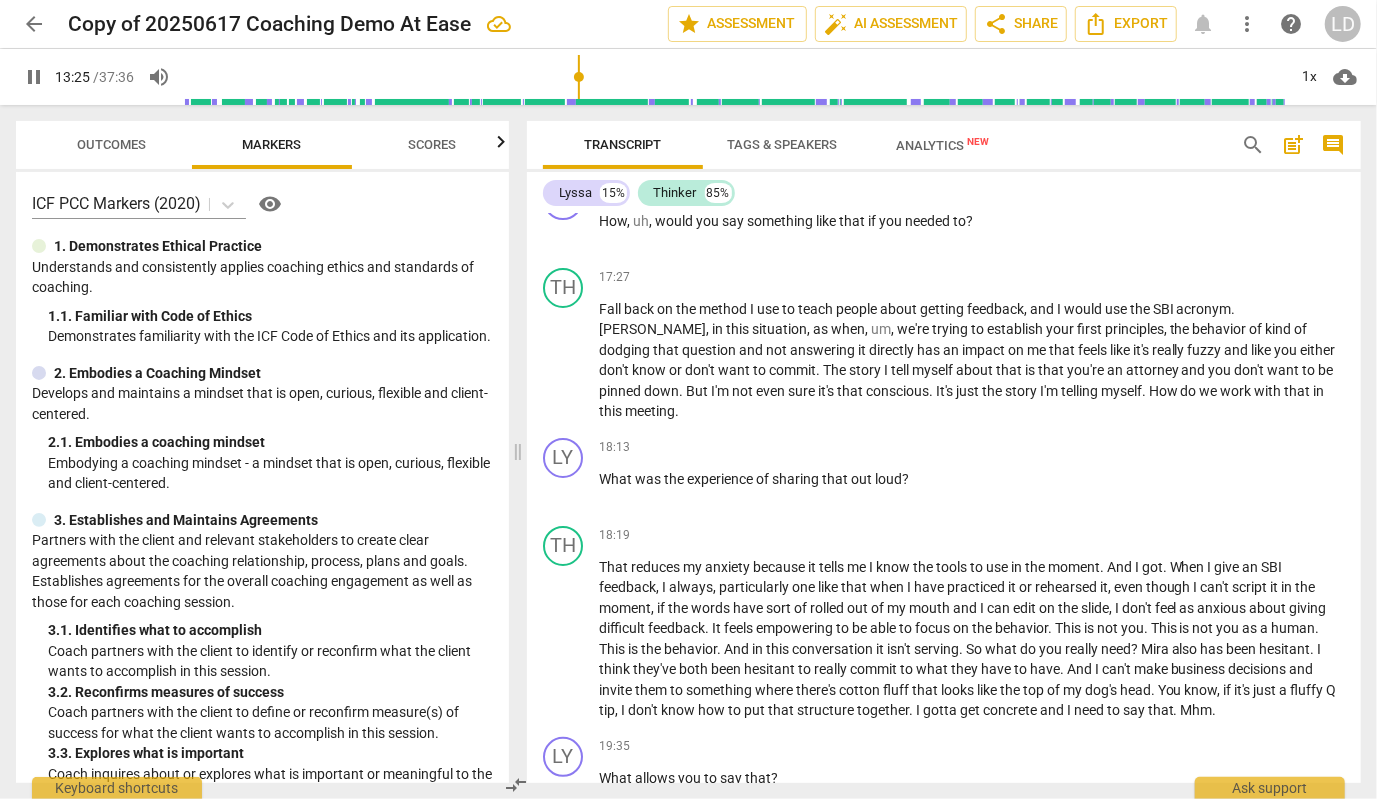 scroll, scrollTop: 4163, scrollLeft: 0, axis: vertical 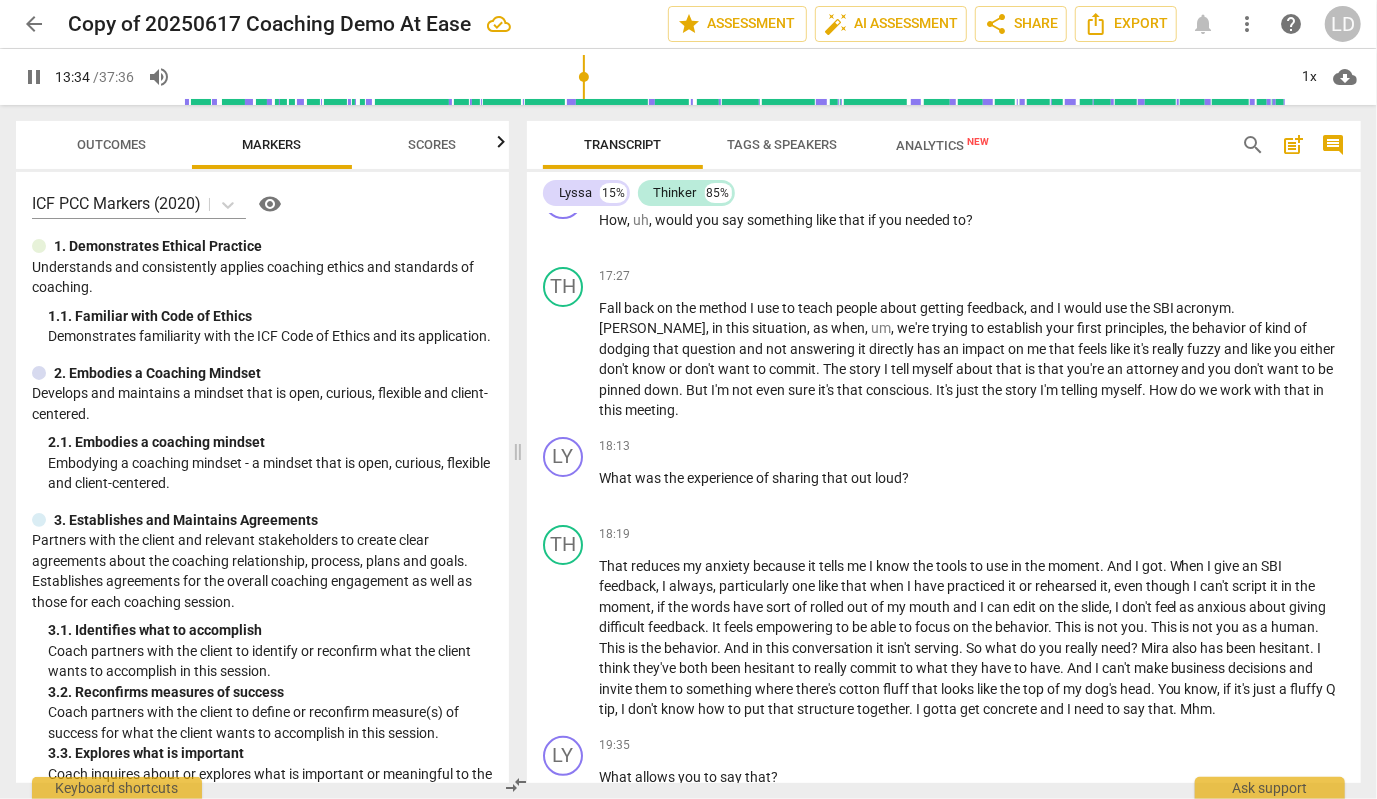 click on "pause" at bounding box center (564, -489) 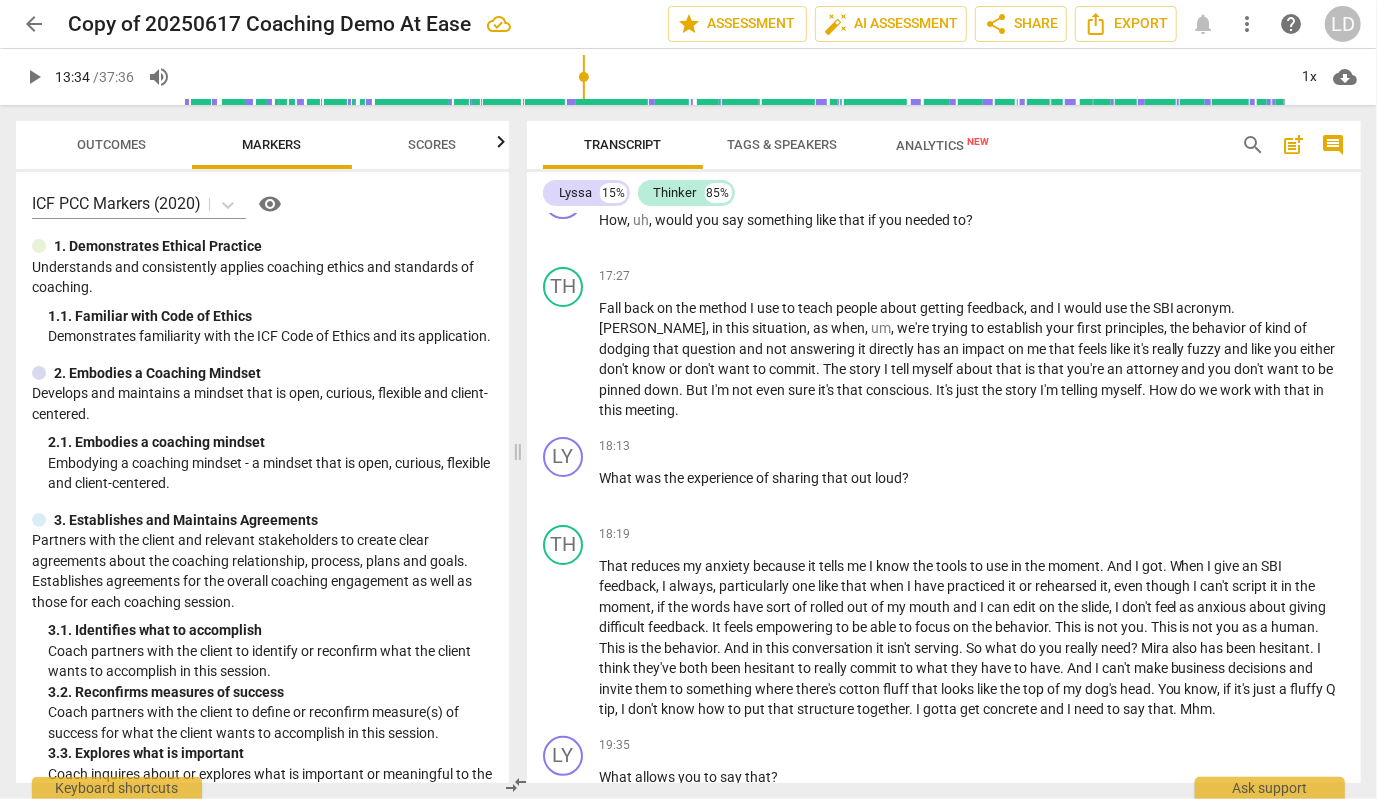 click on "Um" at bounding box center [609, -413] 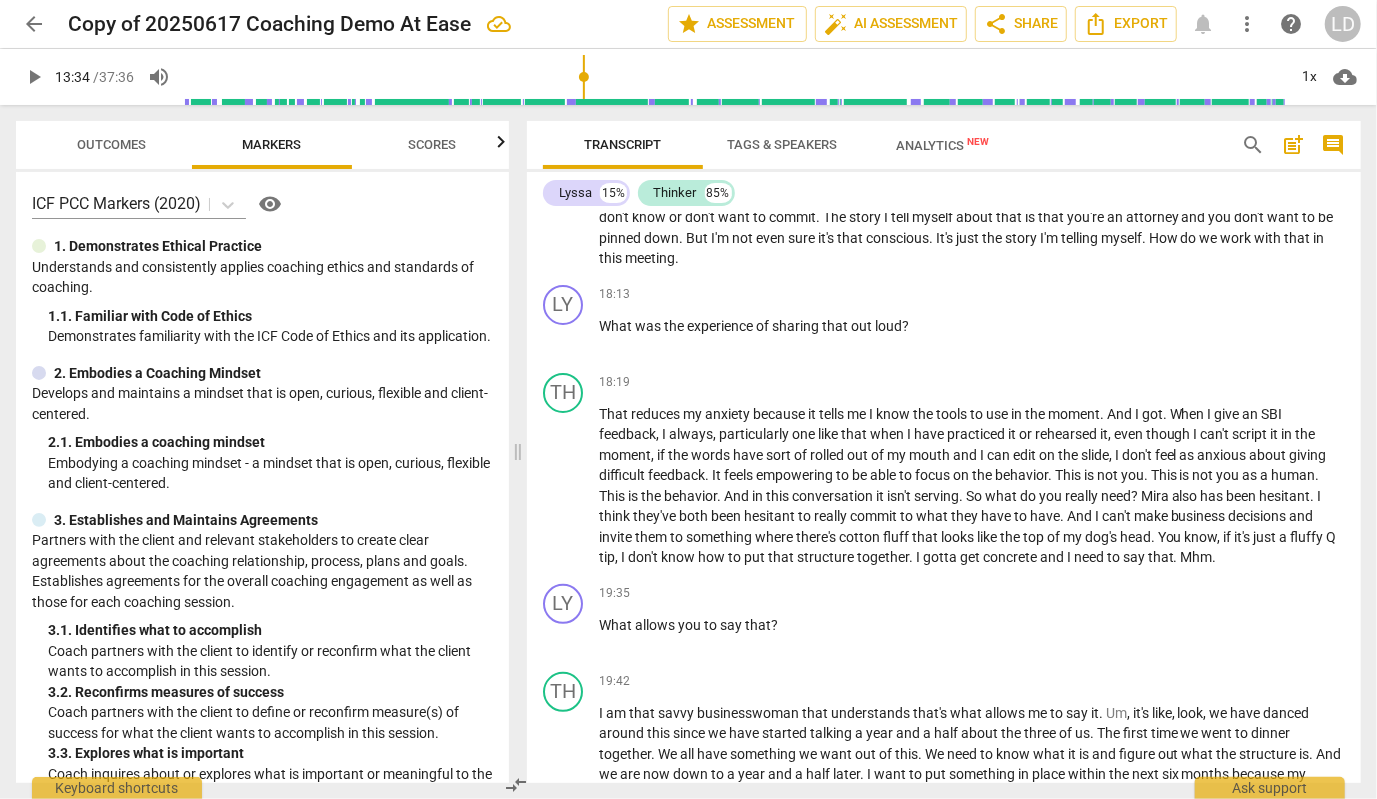 scroll, scrollTop: 4316, scrollLeft: 0, axis: vertical 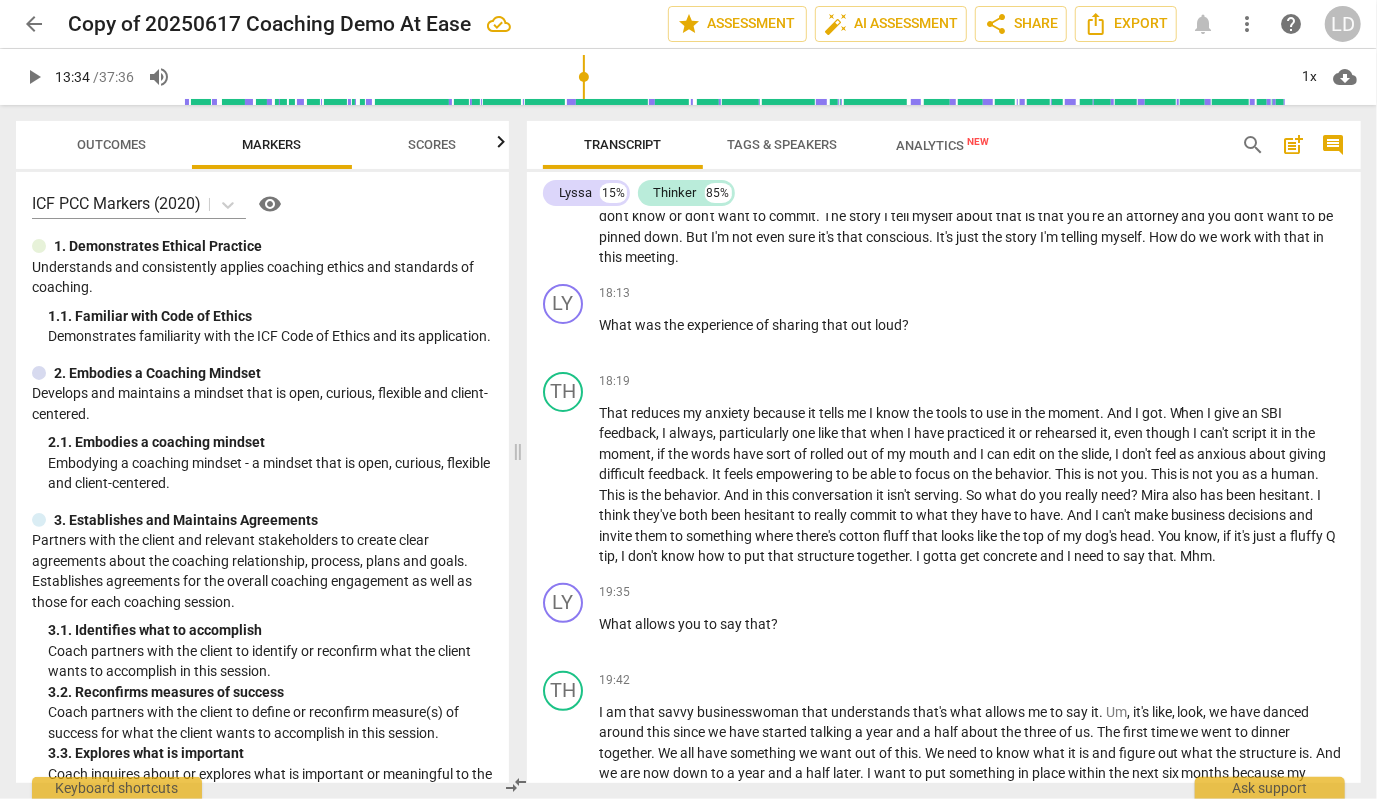 click on "Um" at bounding box center [609, -566] 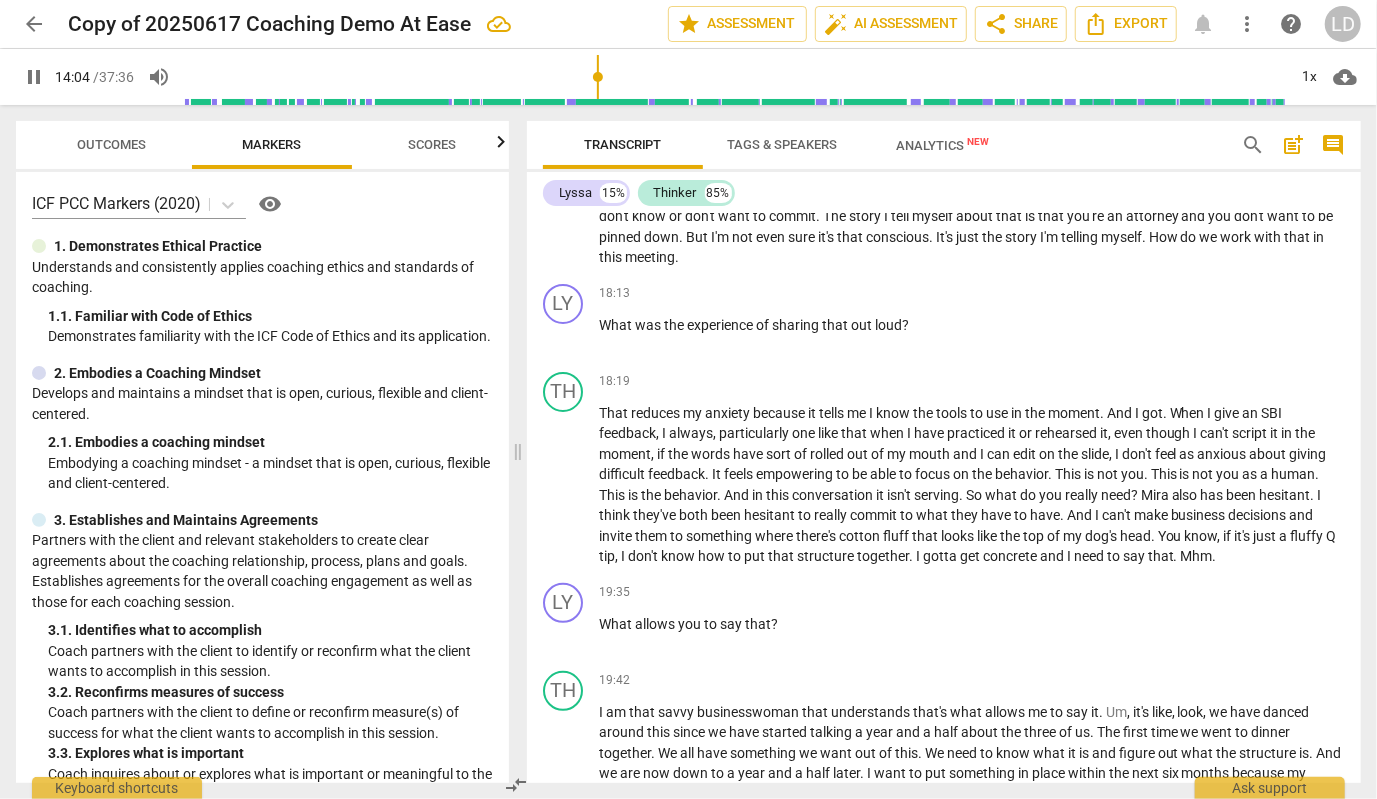 click on "wife" at bounding box center [846, -505] 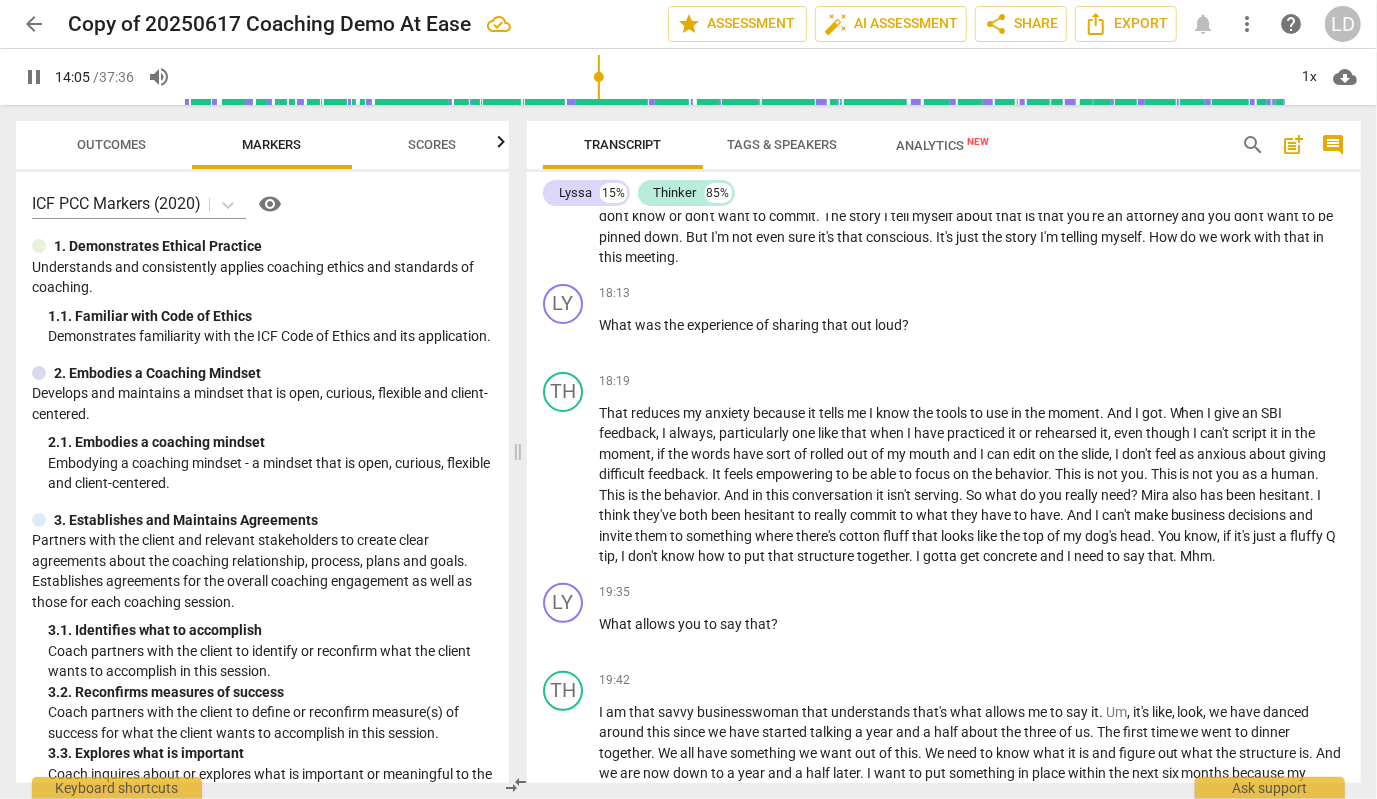 type on "845" 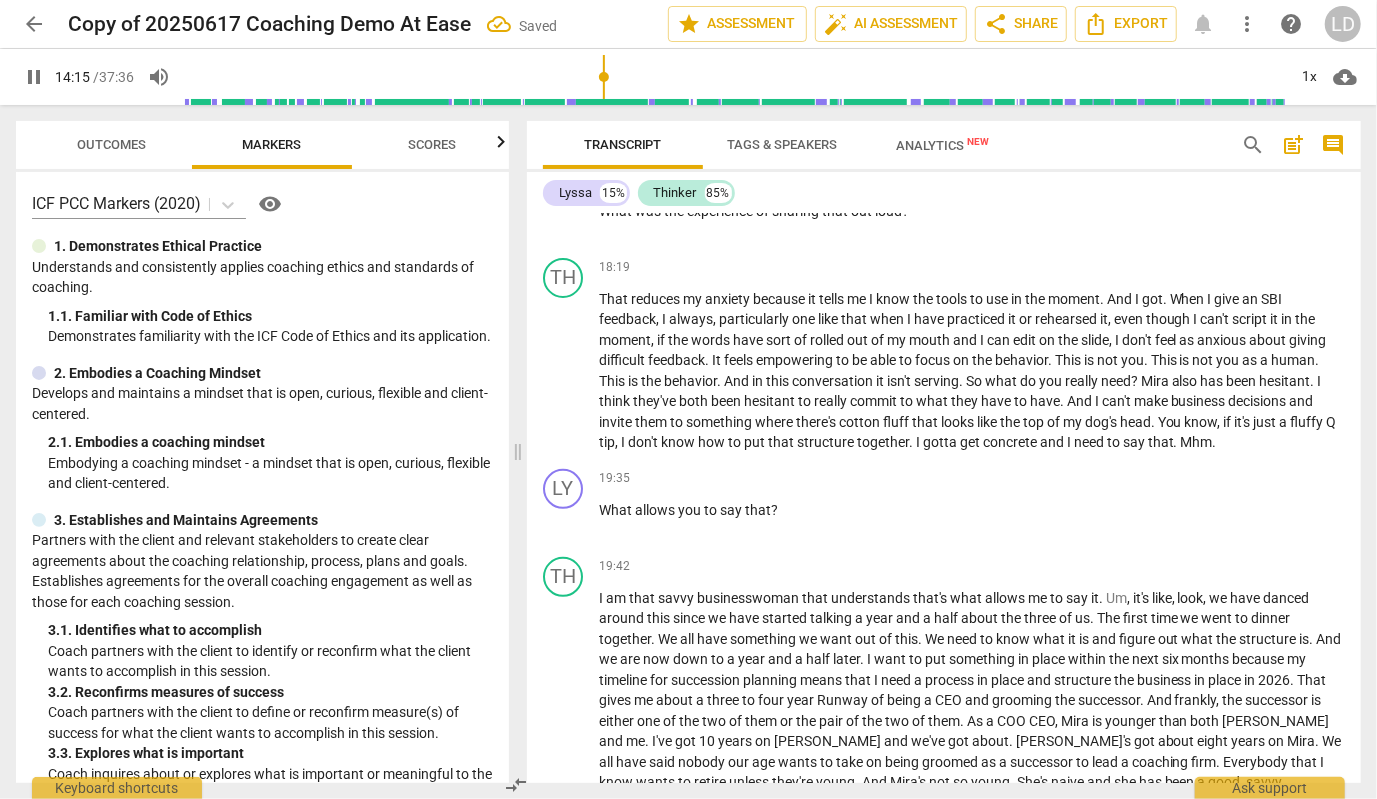 scroll, scrollTop: 4438, scrollLeft: 0, axis: vertical 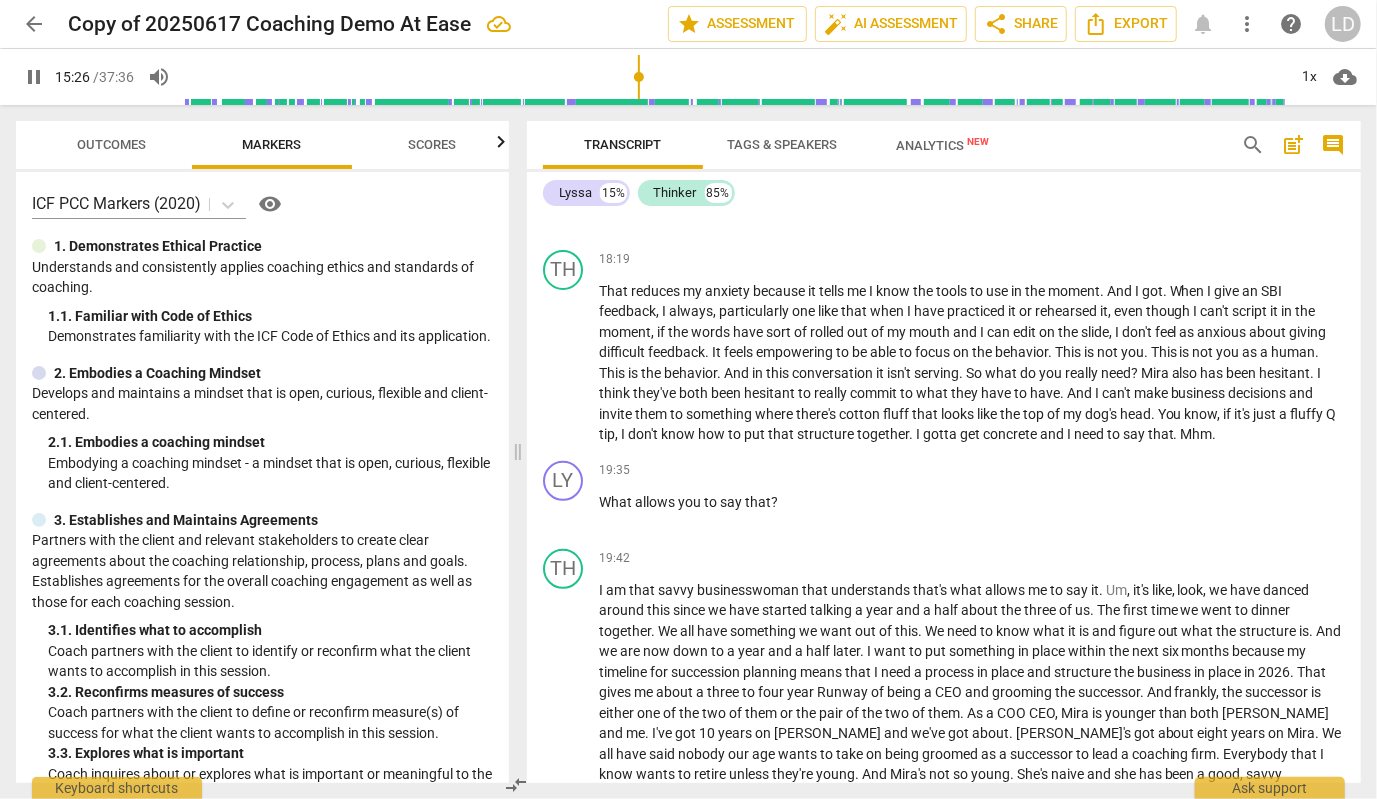 click on "Neera" at bounding box center (1140, -463) 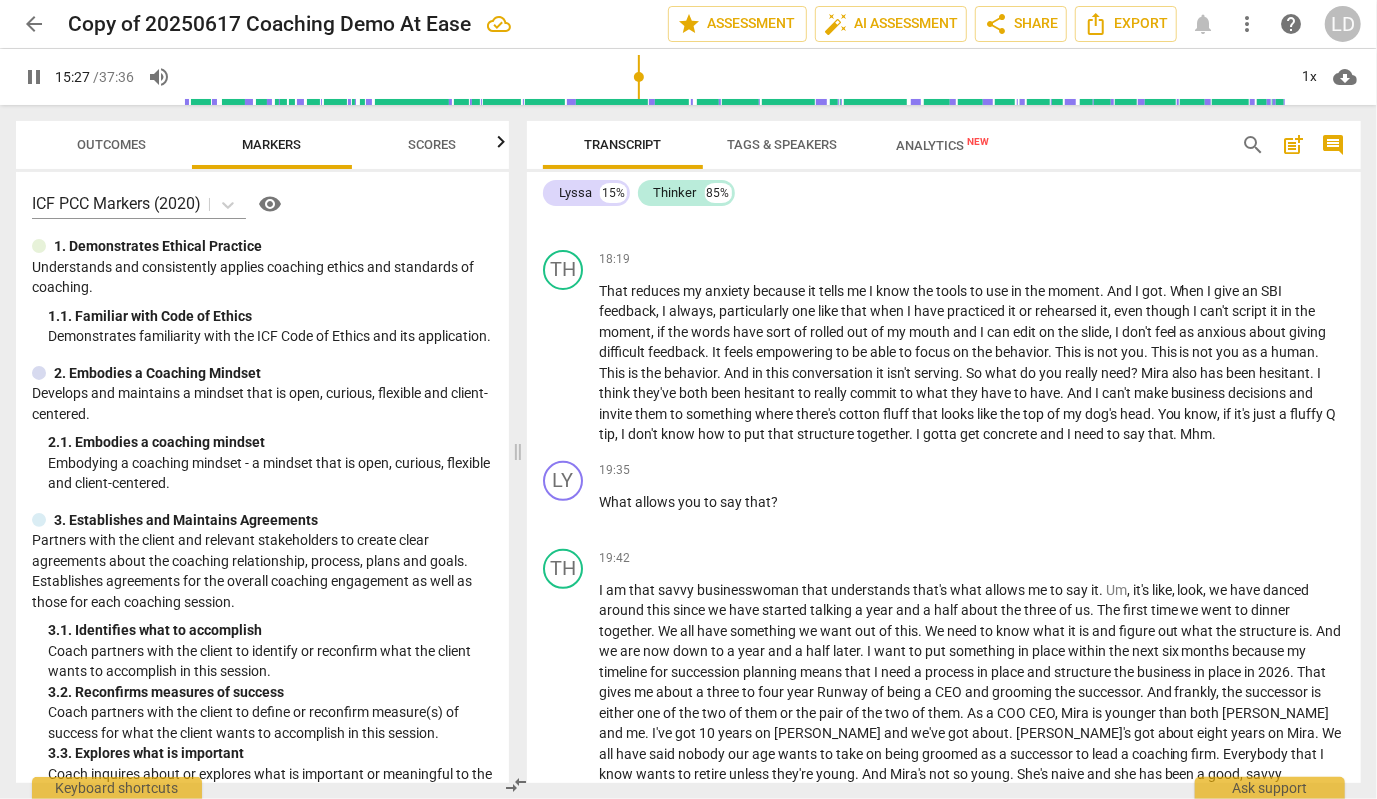 type on "928" 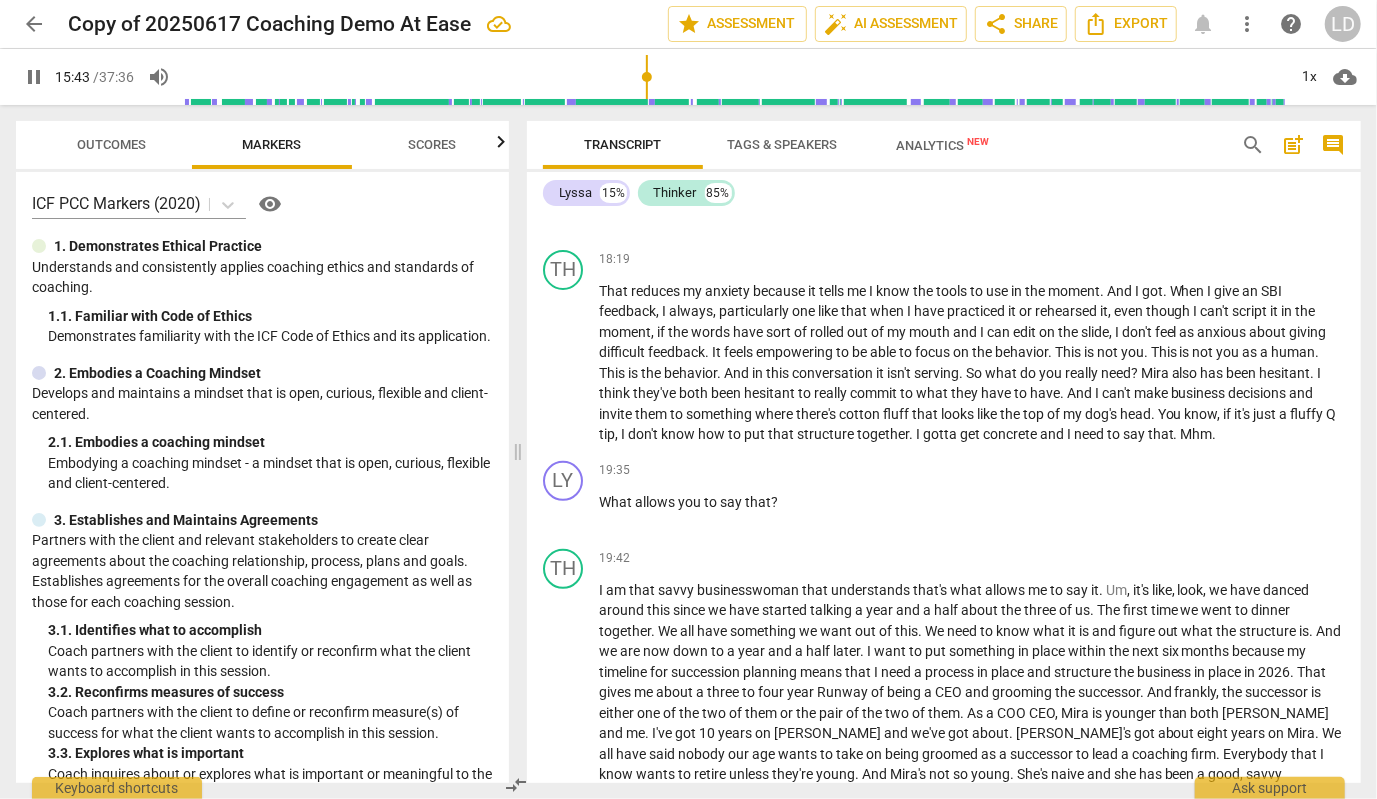 click on "[PERSON_NAME]" at bounding box center [654, -401] 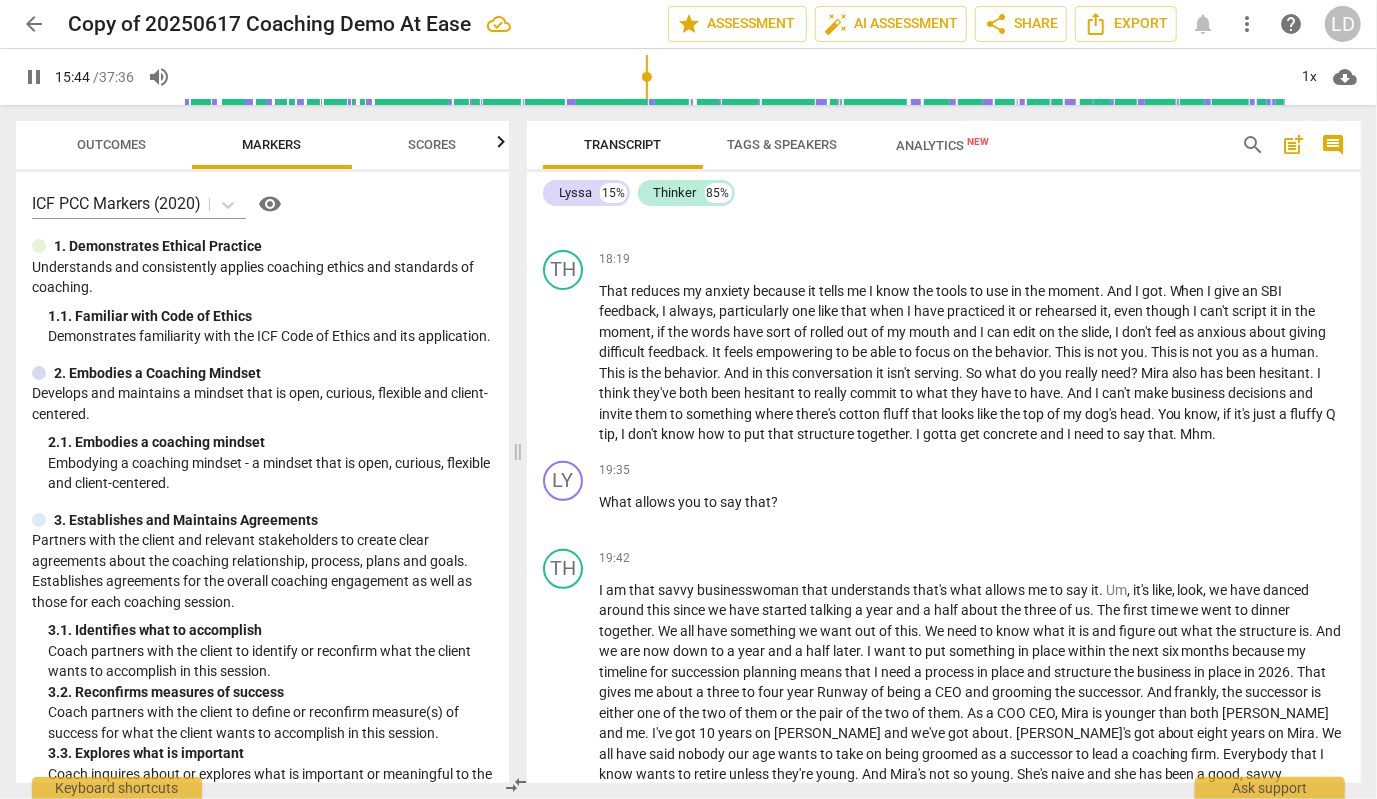 type on "945" 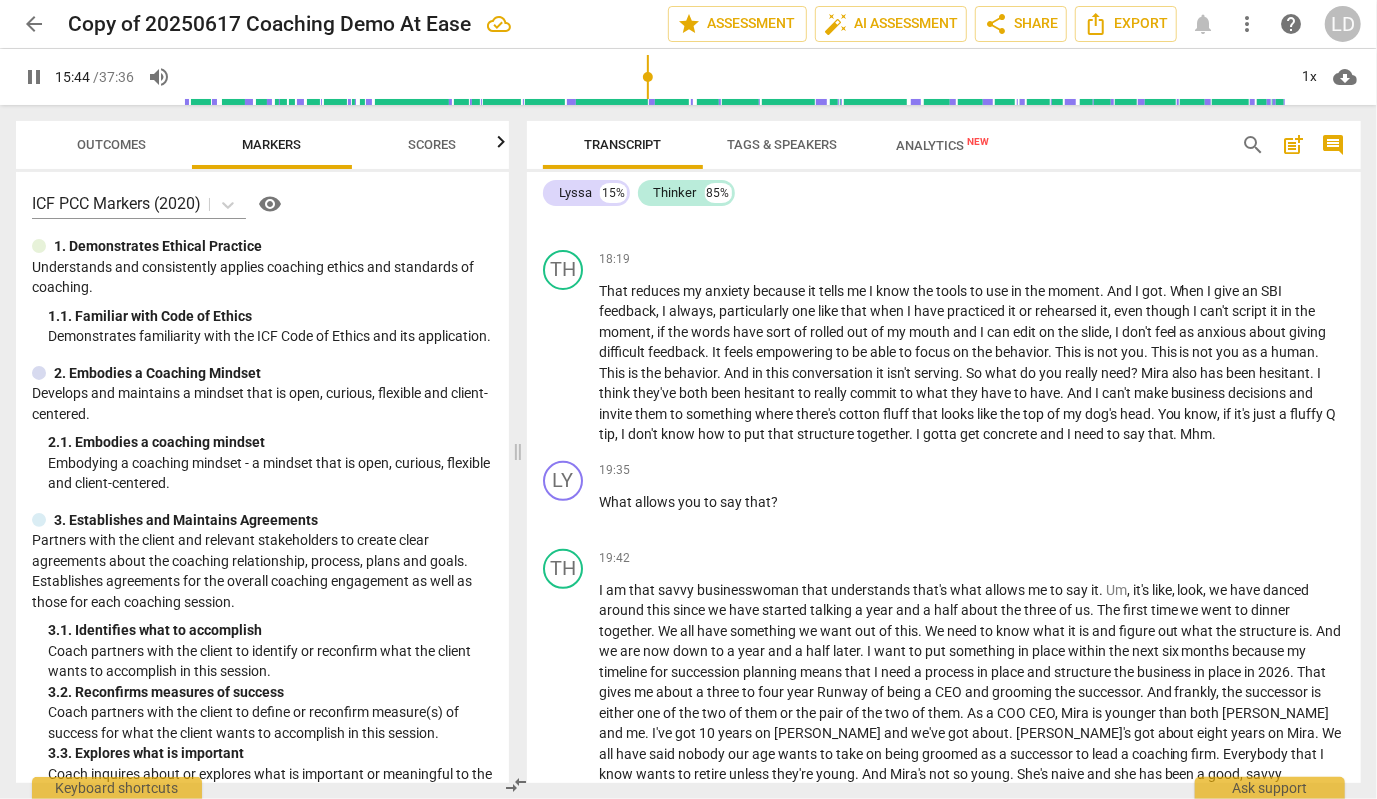 type 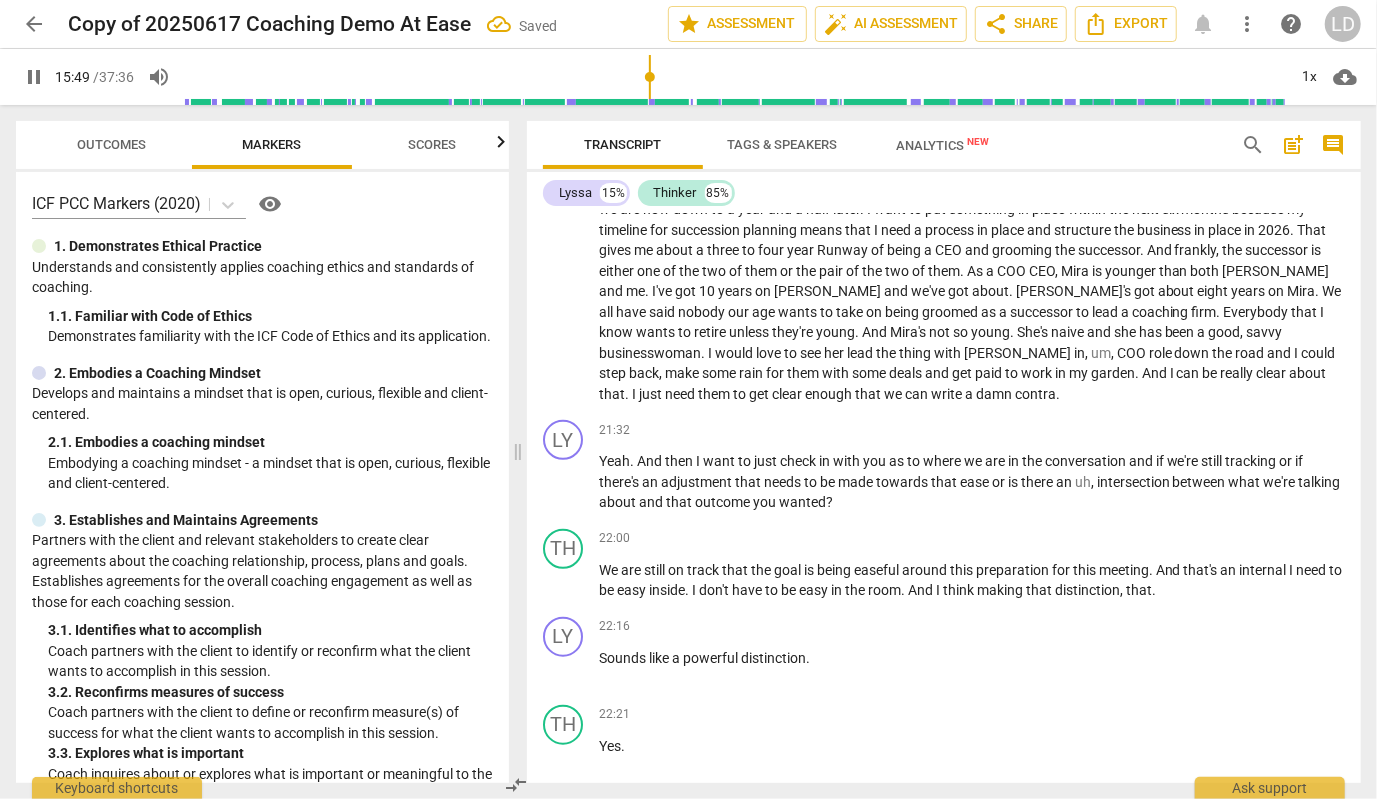 scroll, scrollTop: 4882, scrollLeft: 0, axis: vertical 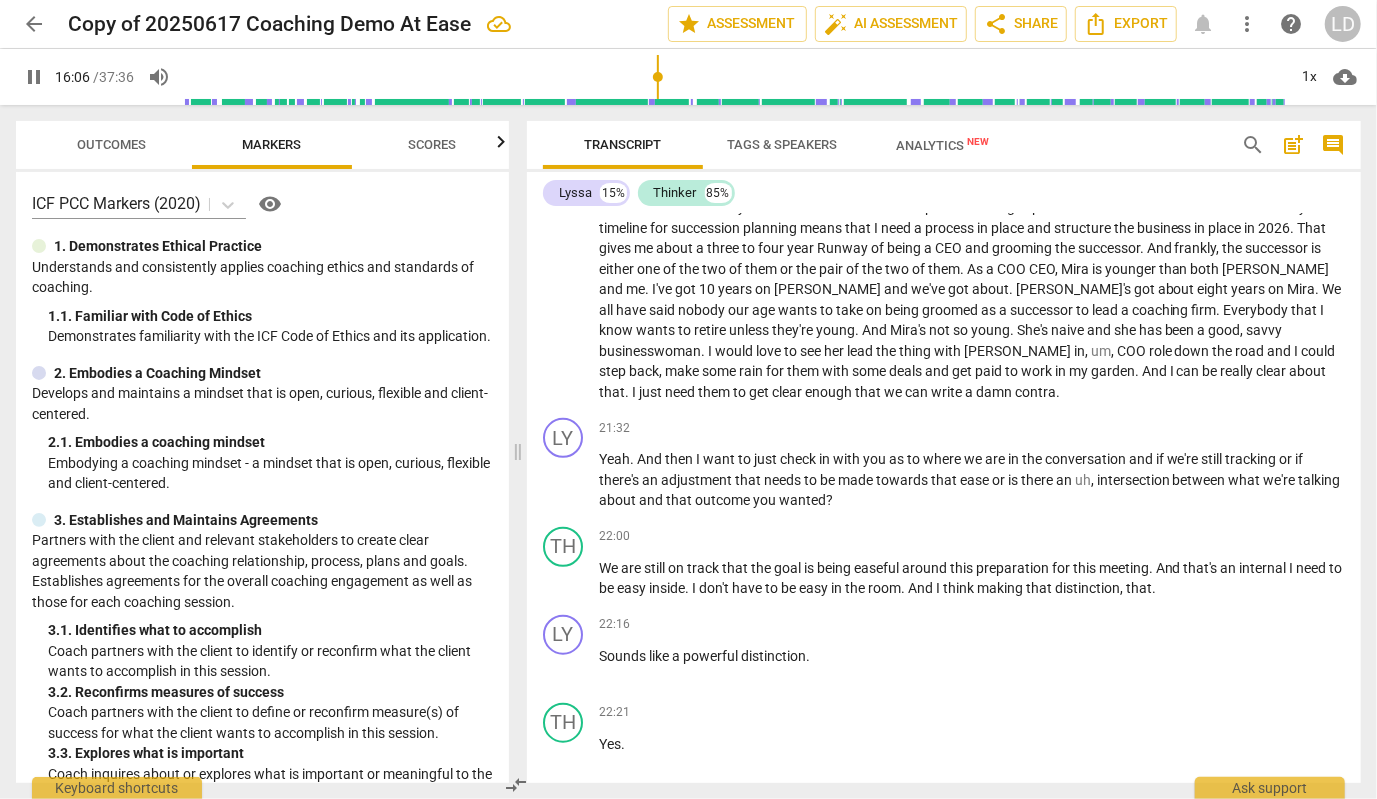 click on "Not" at bounding box center [612, -690] 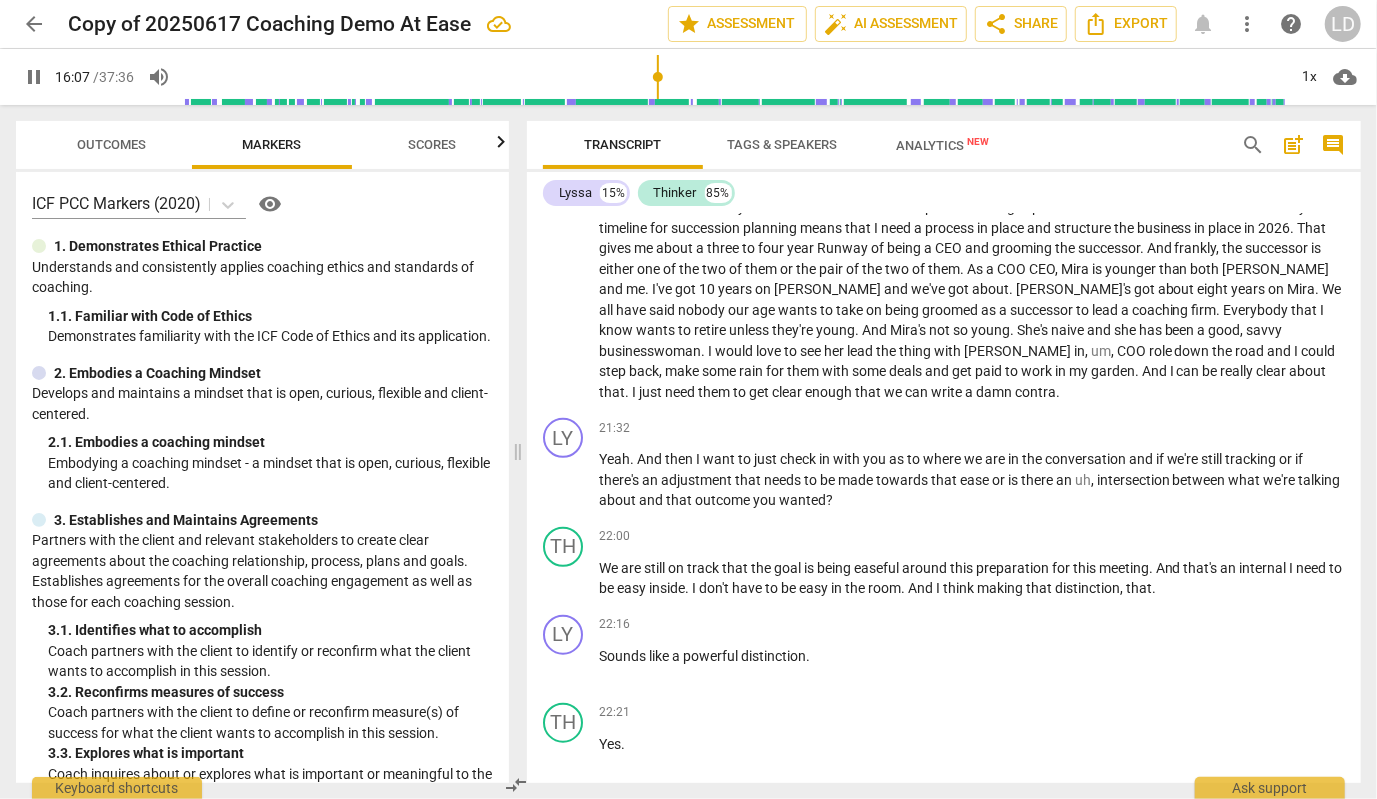 type on "967" 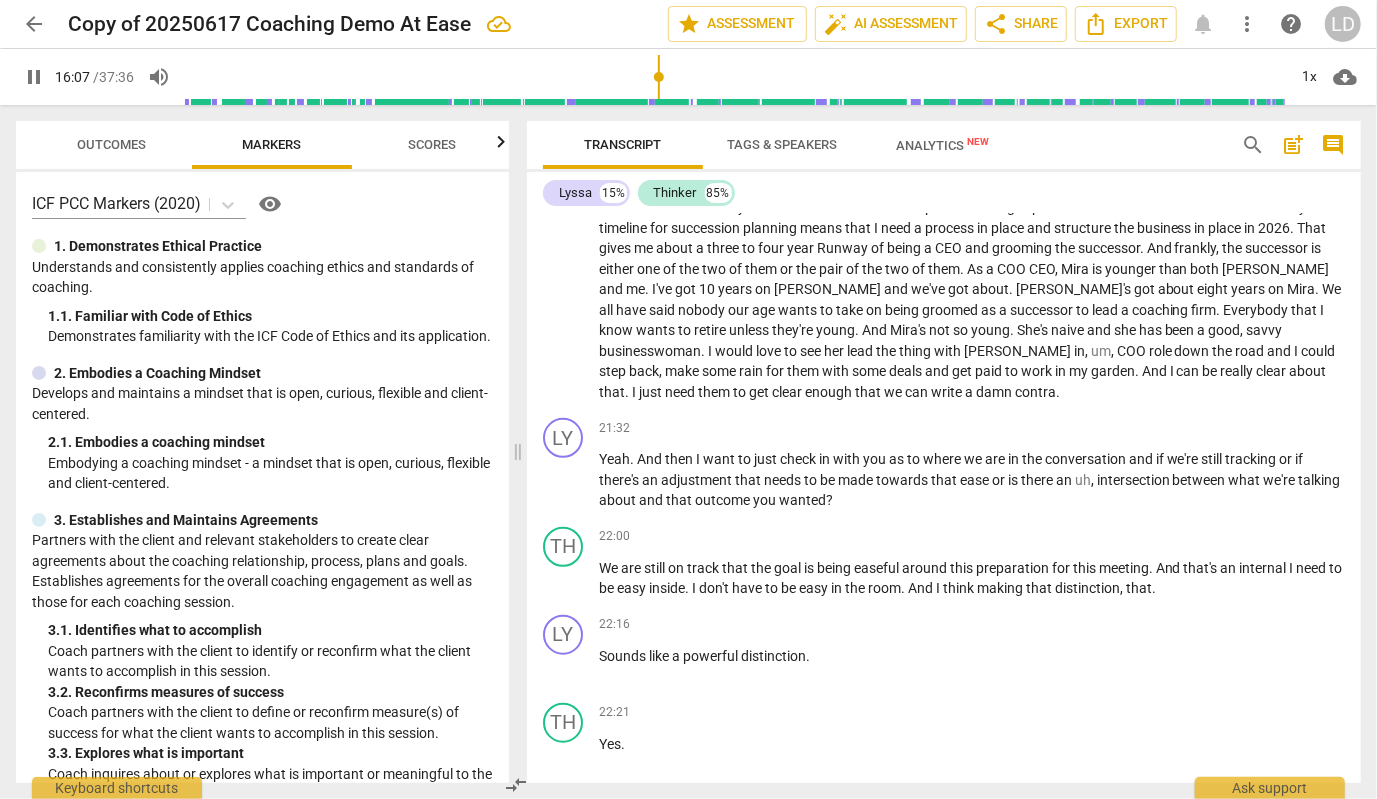 type 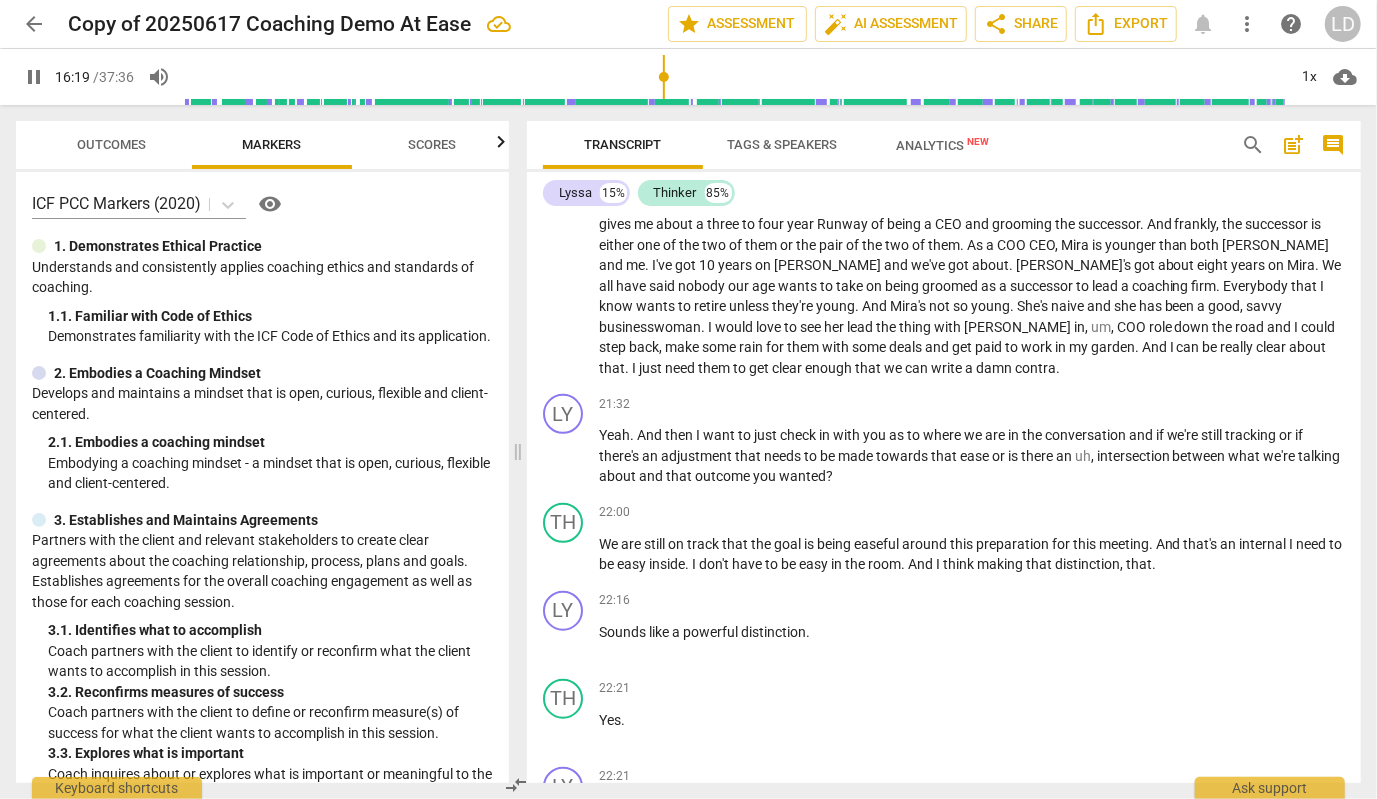 scroll, scrollTop: 4929, scrollLeft: 0, axis: vertical 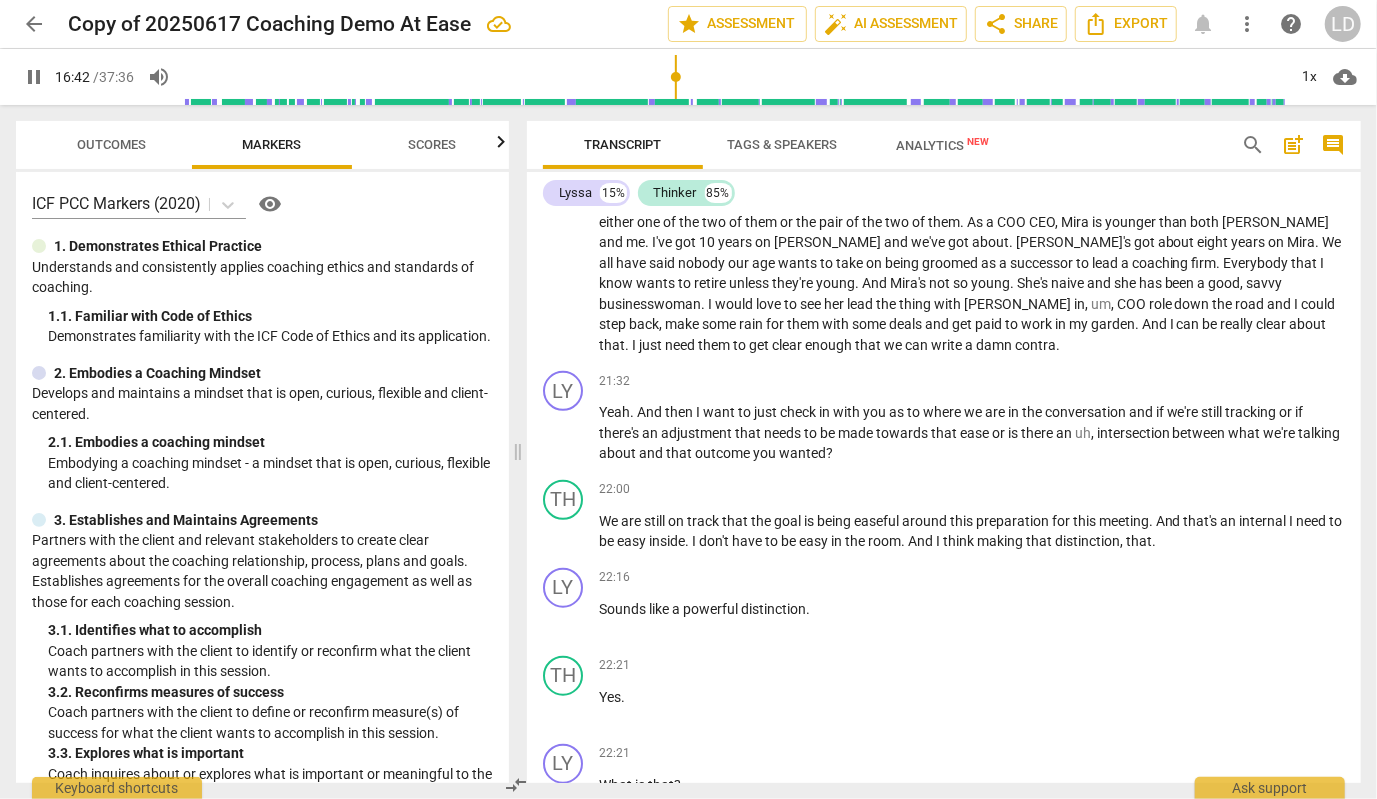 click on "fawn" at bounding box center [1157, -696] 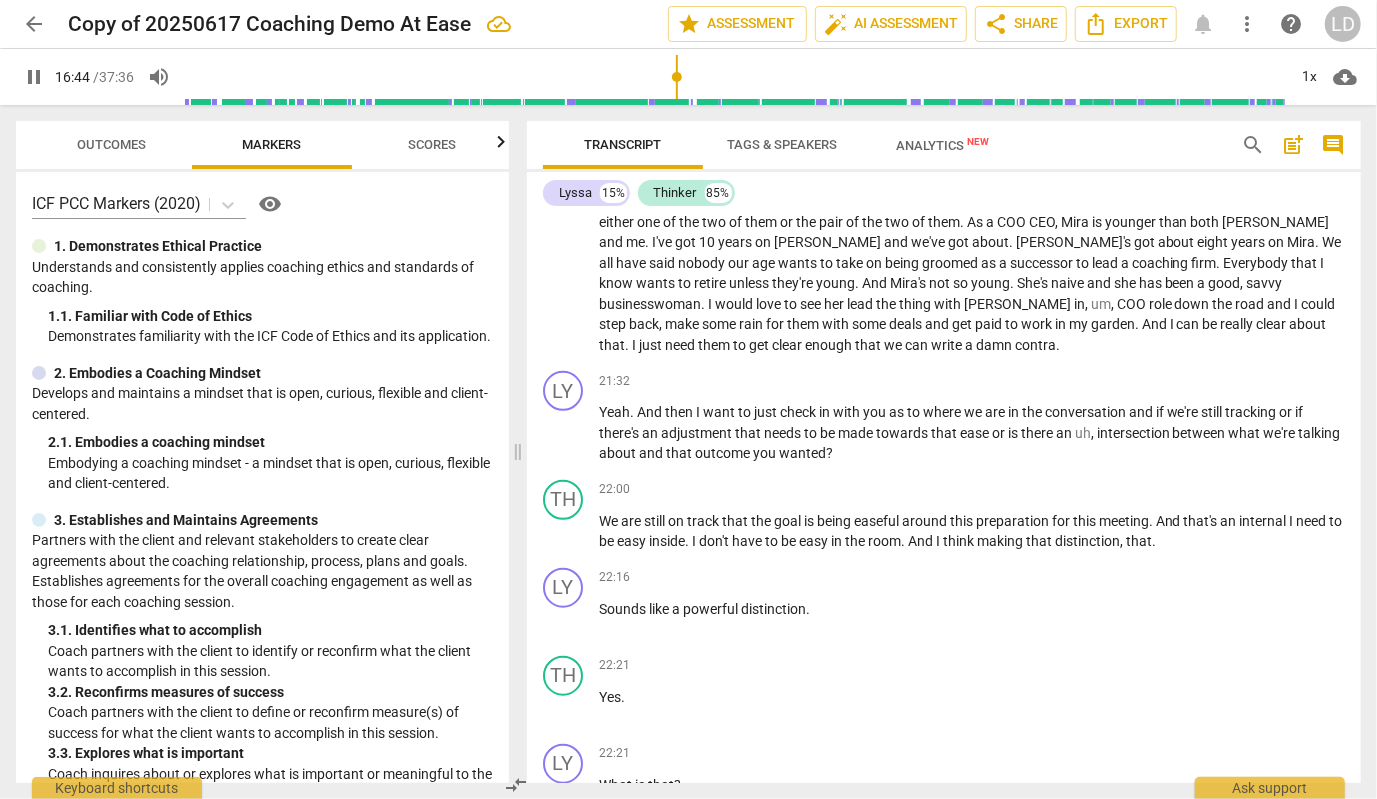 type on "1005" 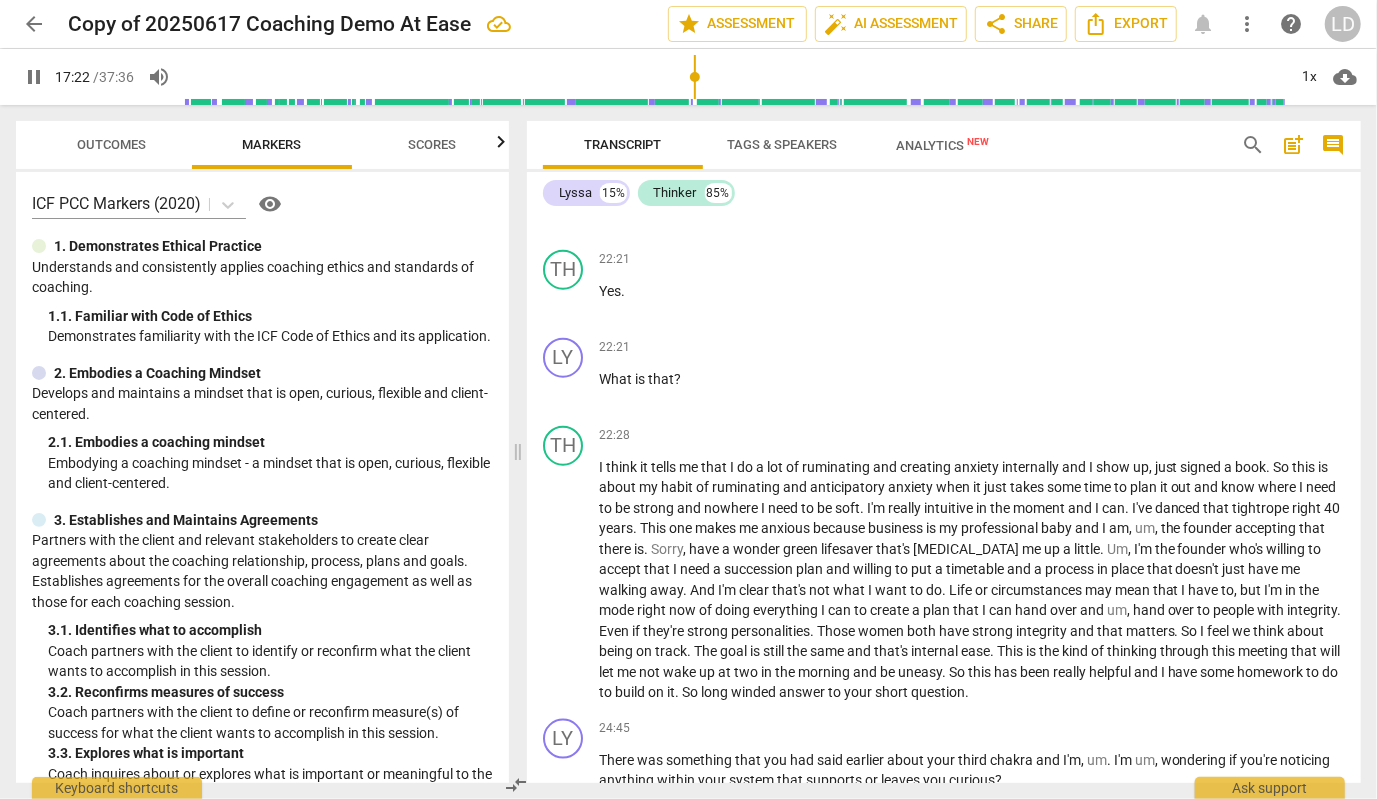 scroll, scrollTop: 5336, scrollLeft: 0, axis: vertical 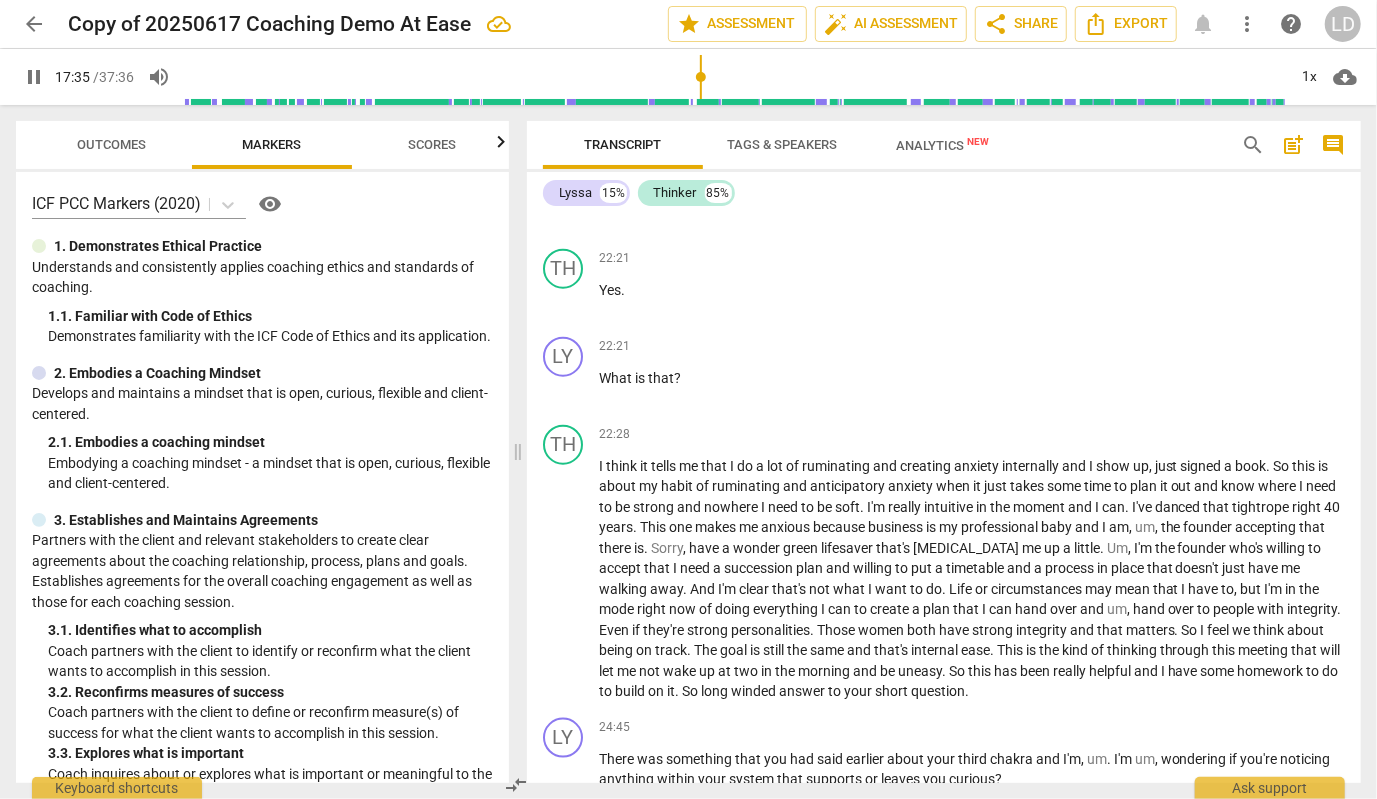 click on "getting" at bounding box center (943, -865) 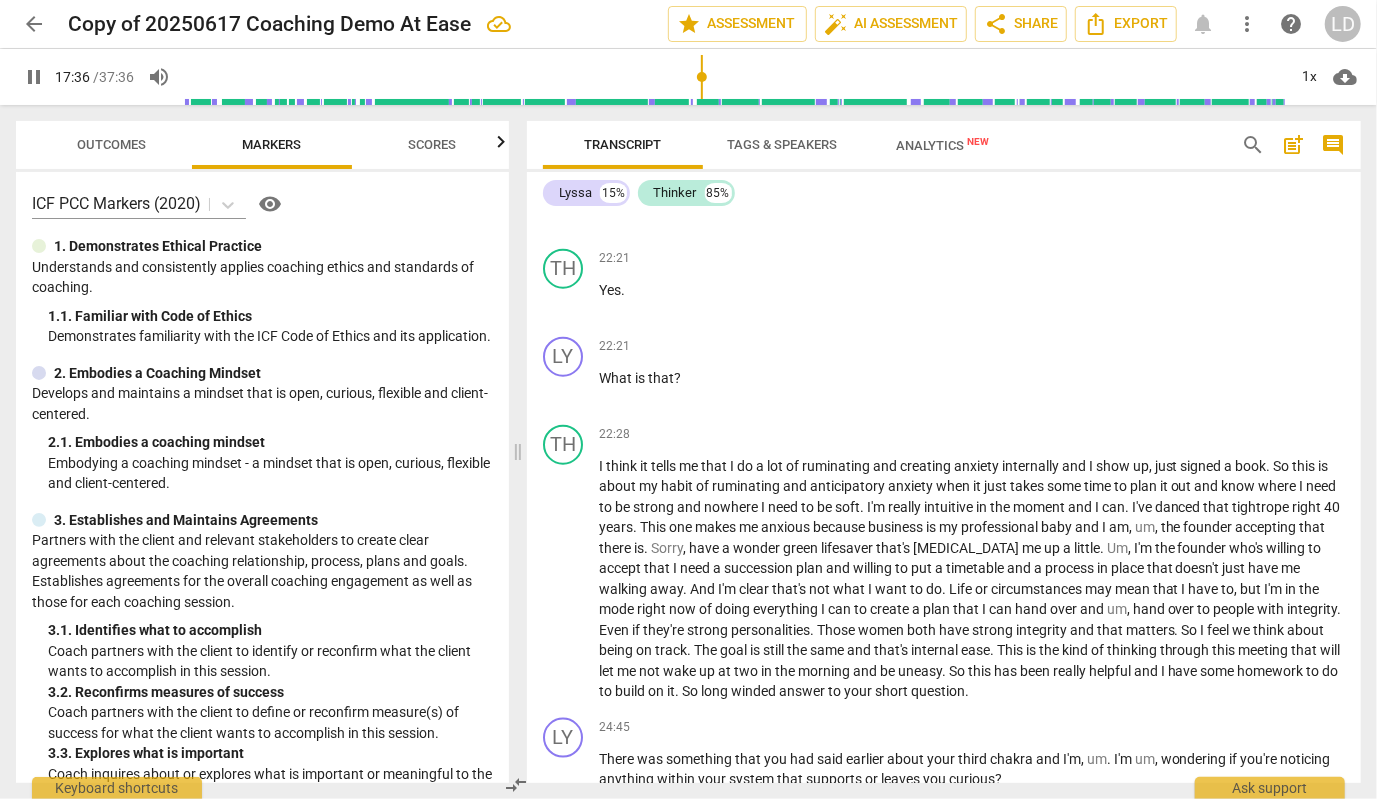type on "1057" 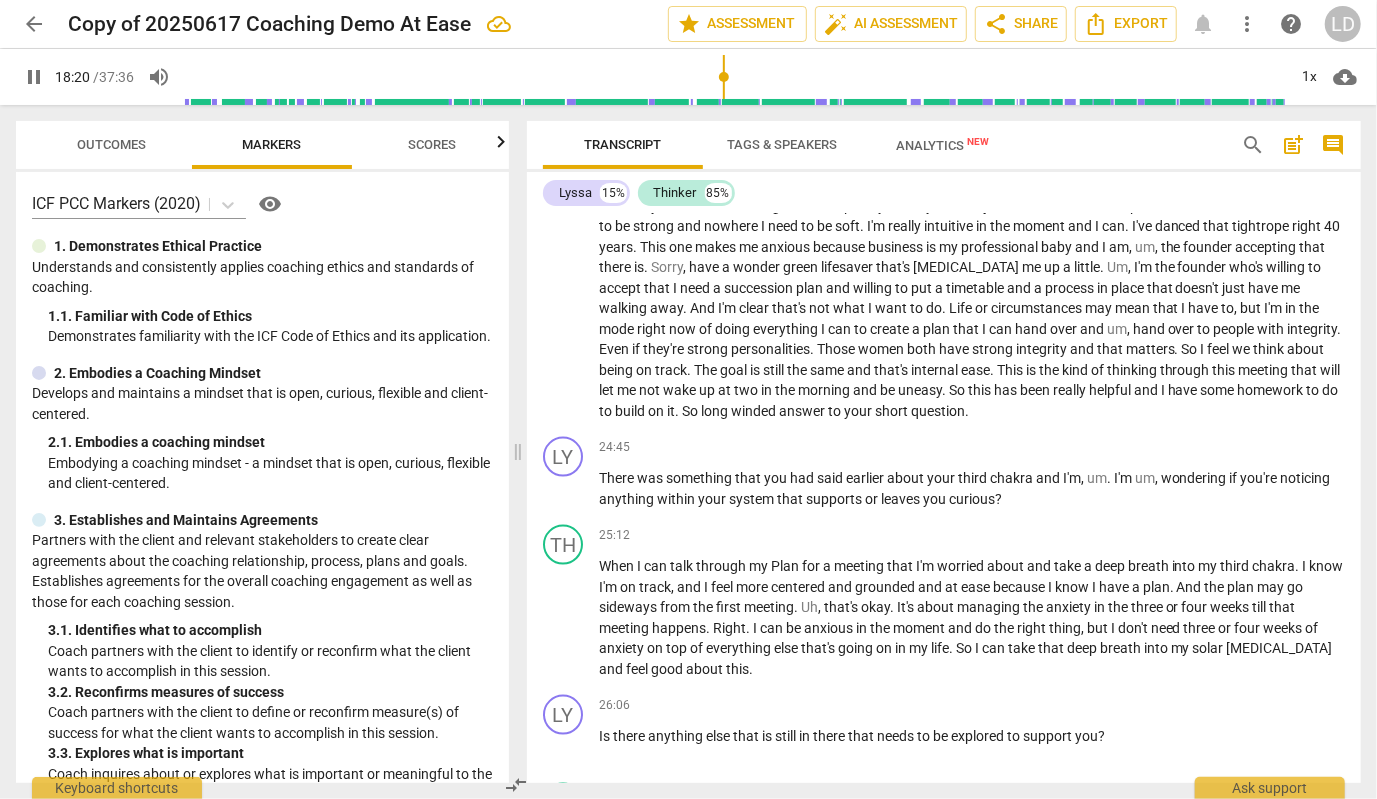 scroll, scrollTop: 5663, scrollLeft: 0, axis: vertical 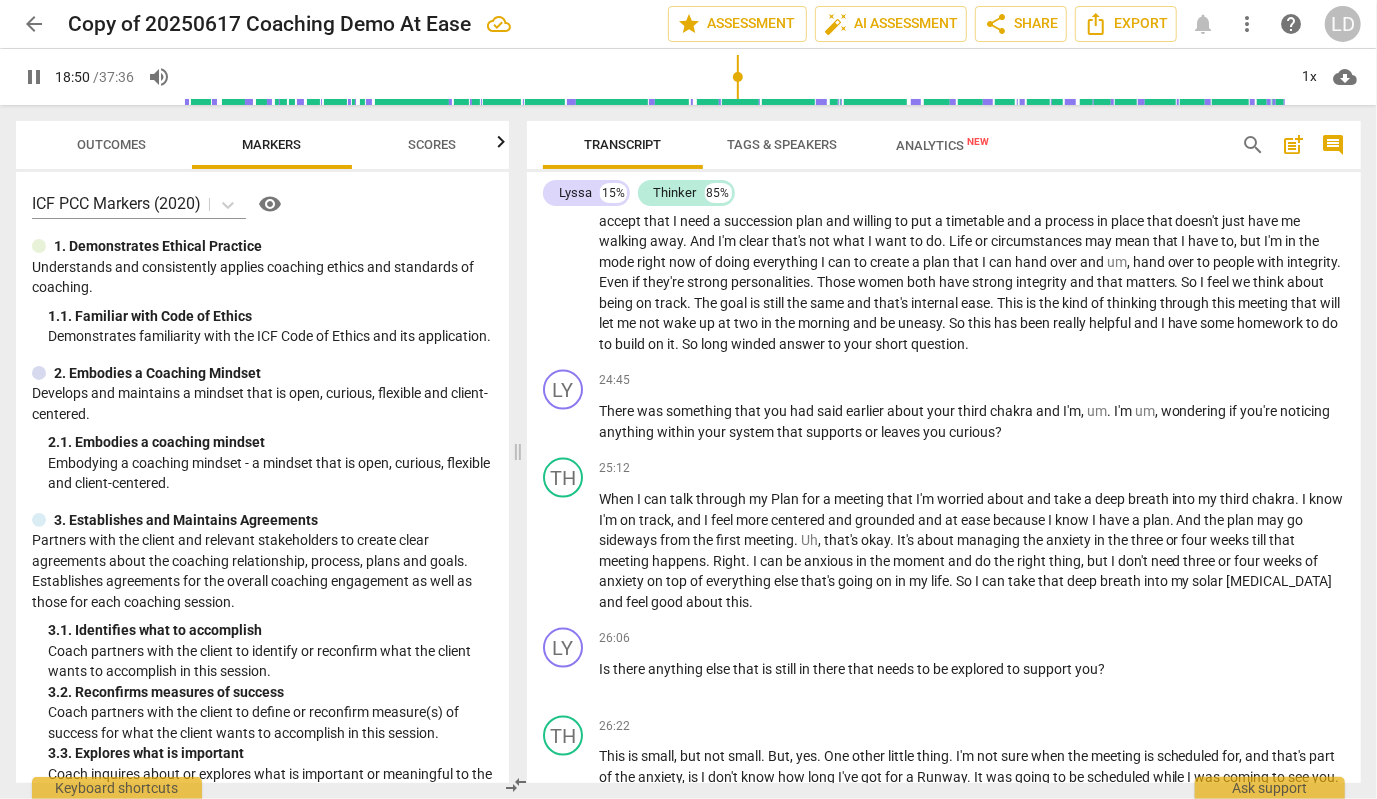 drag, startPoint x: 842, startPoint y: 308, endPoint x: 875, endPoint y: 309, distance: 33.01515 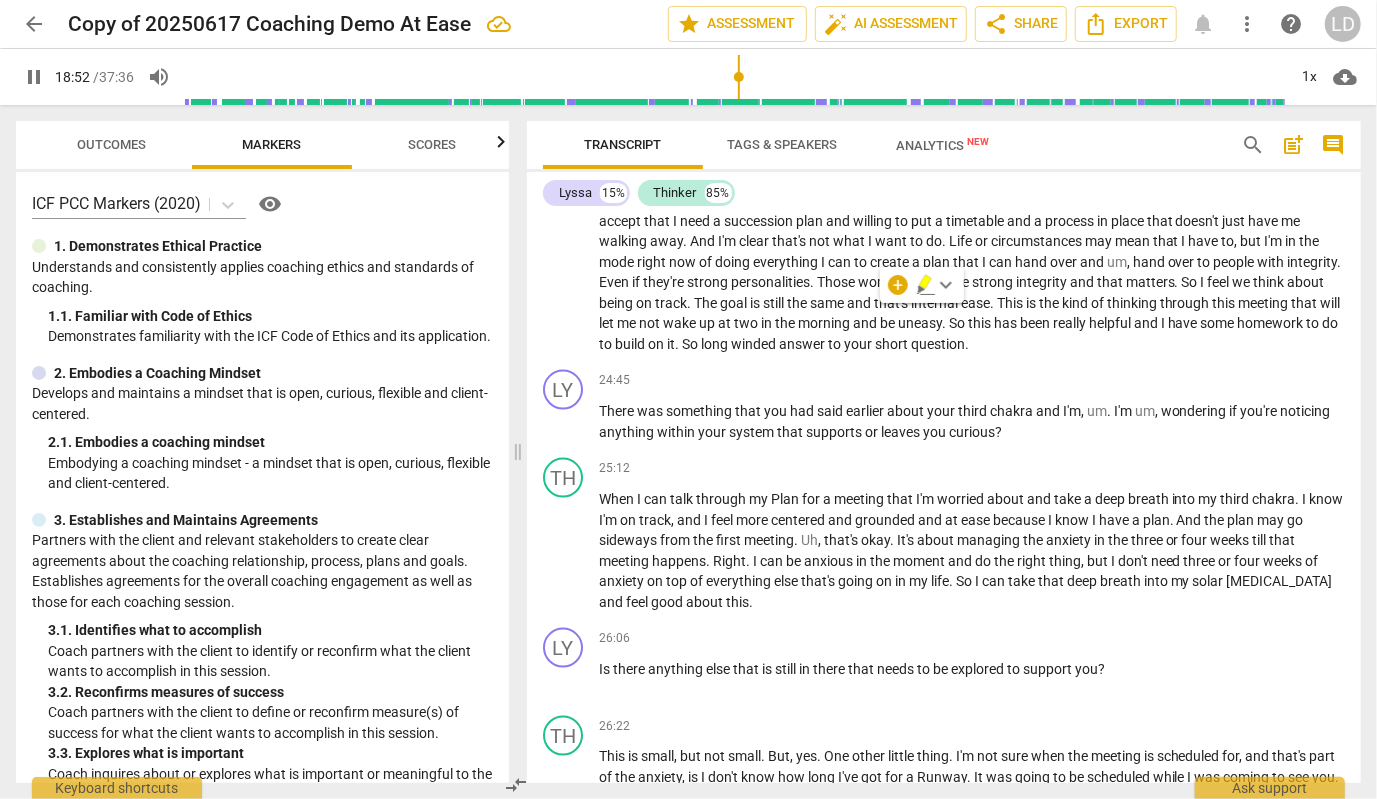type on "1133" 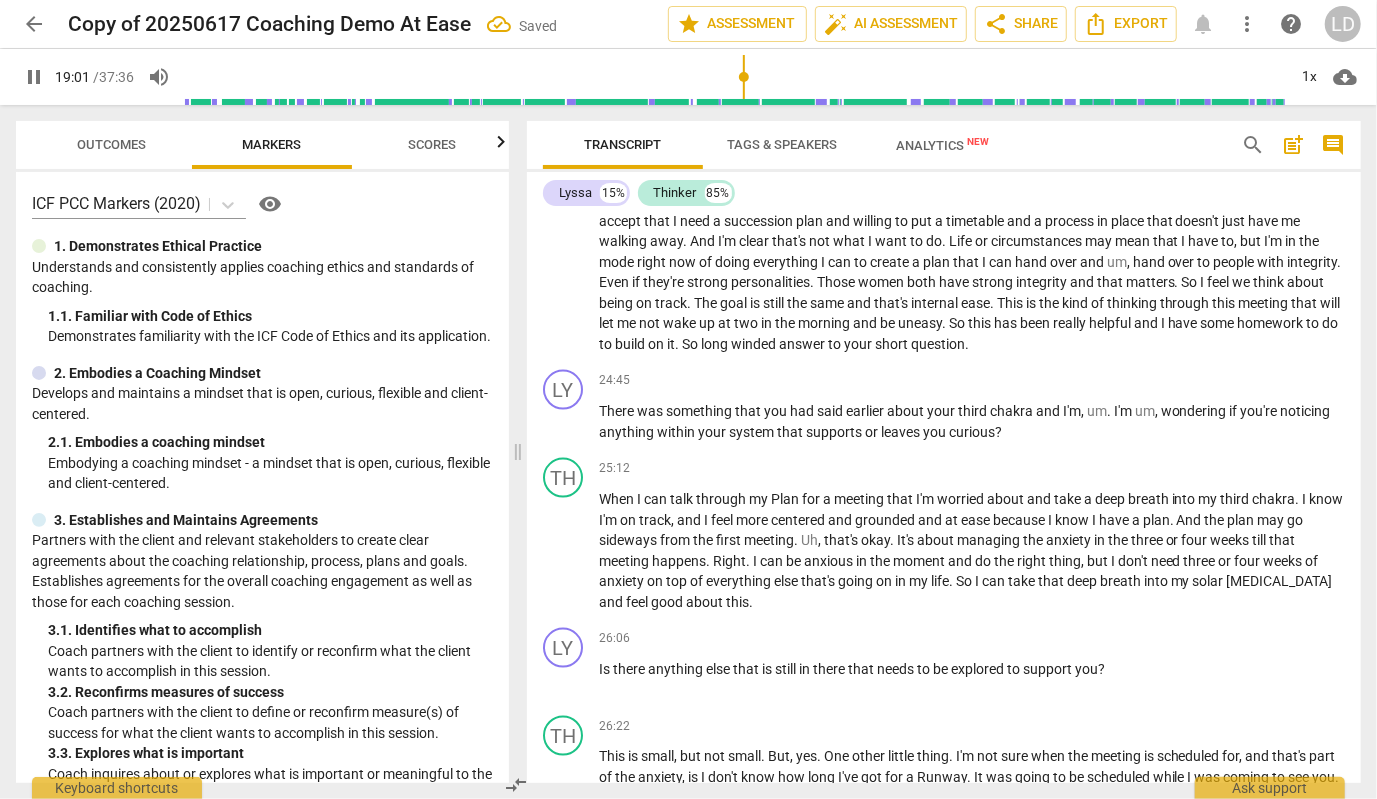 click on "feel" at bounding box center [1150, -914] 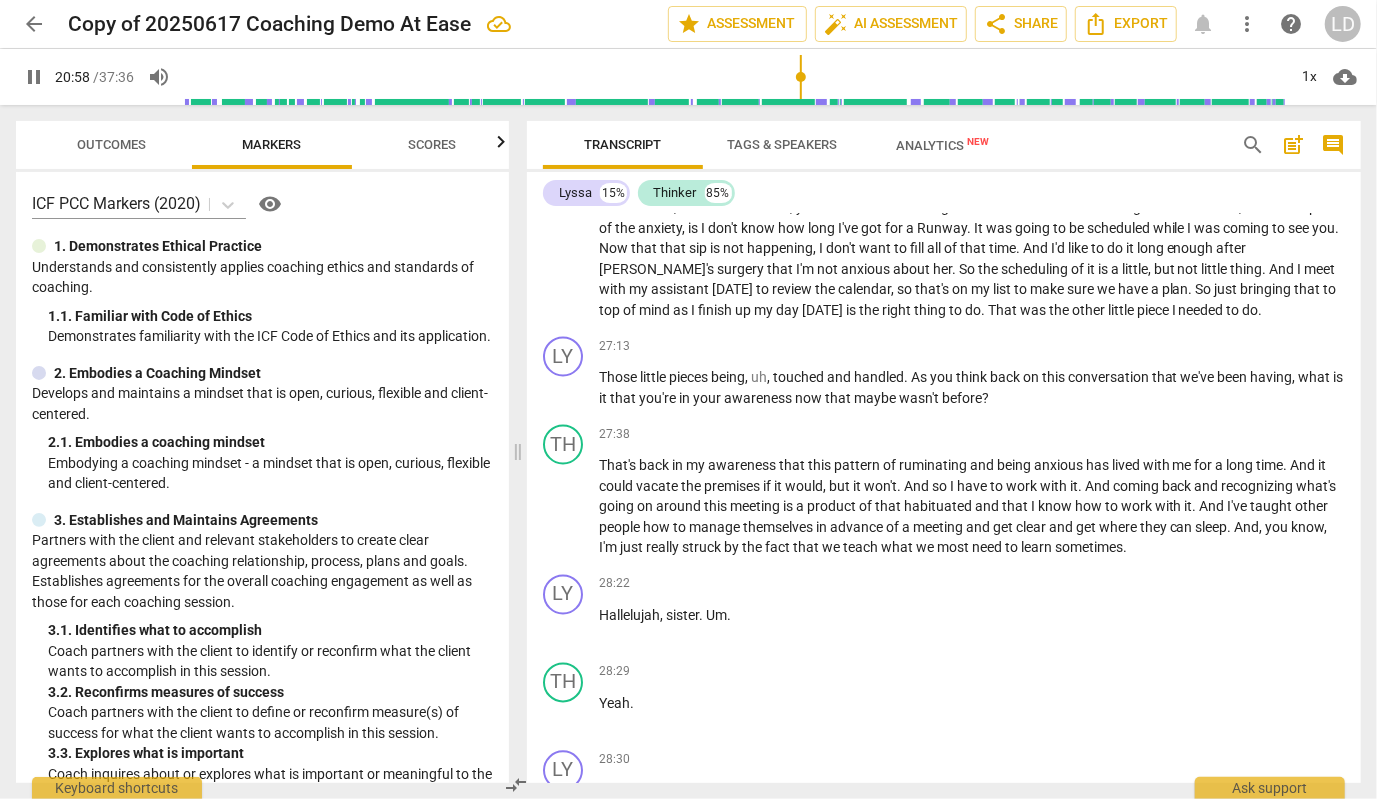 scroll, scrollTop: 6214, scrollLeft: 0, axis: vertical 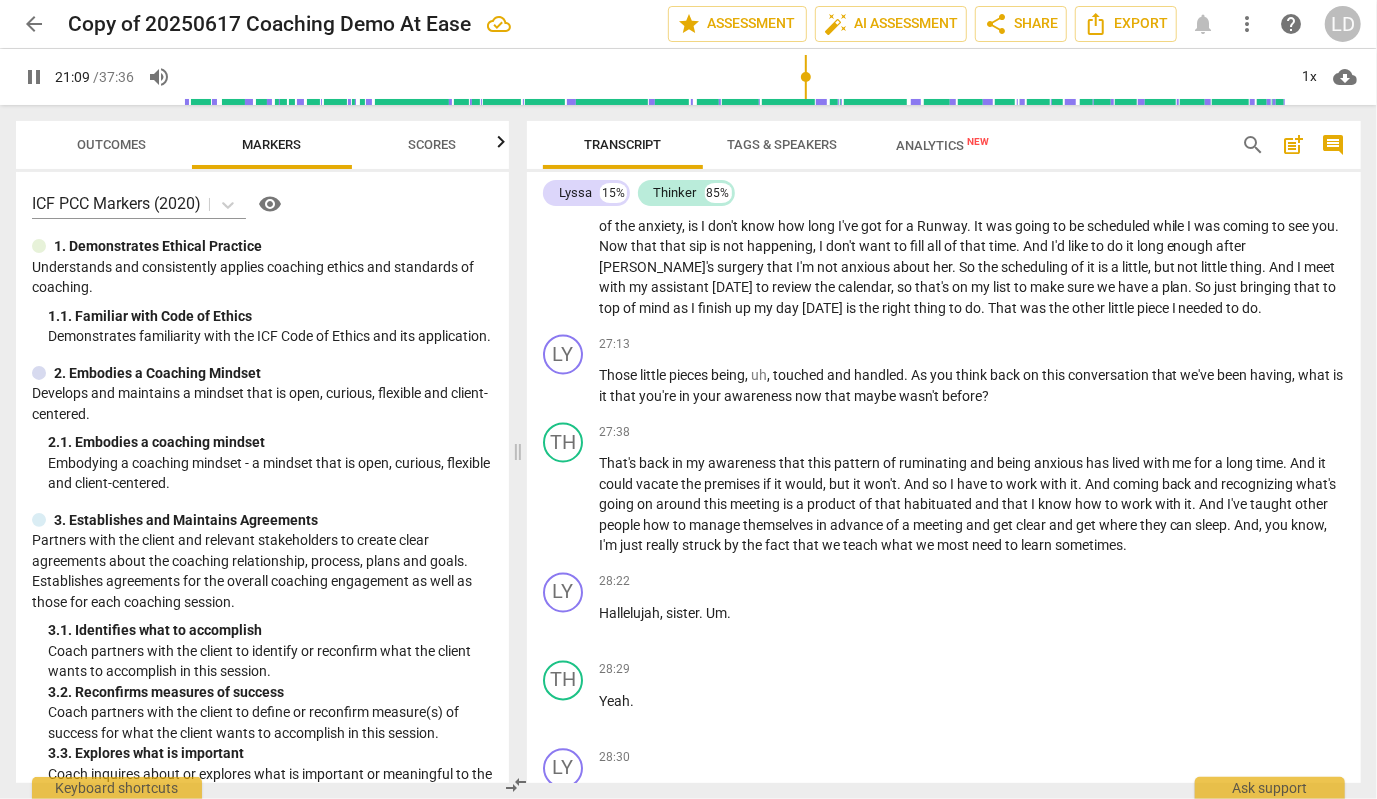 click on "." at bounding box center [1013, -1022] 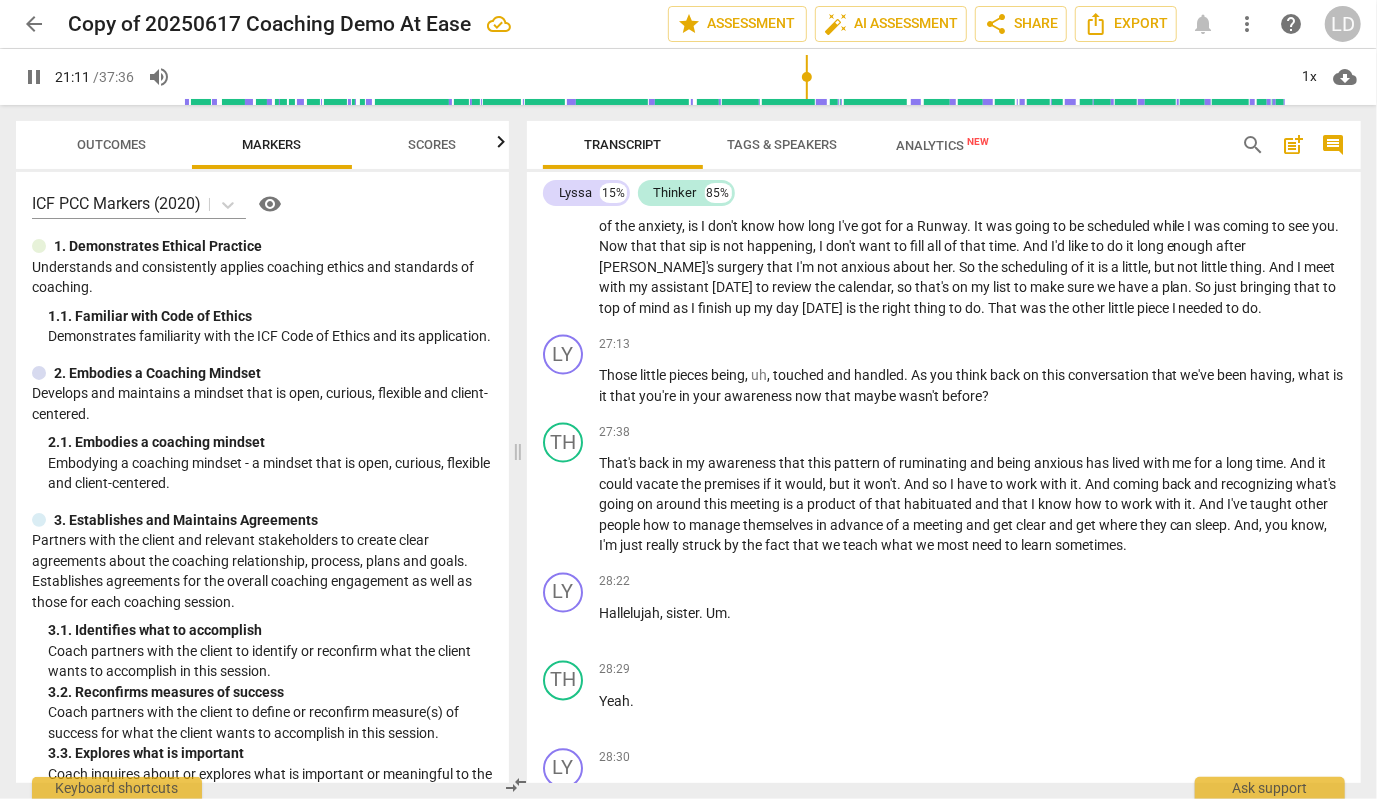 type on "1271" 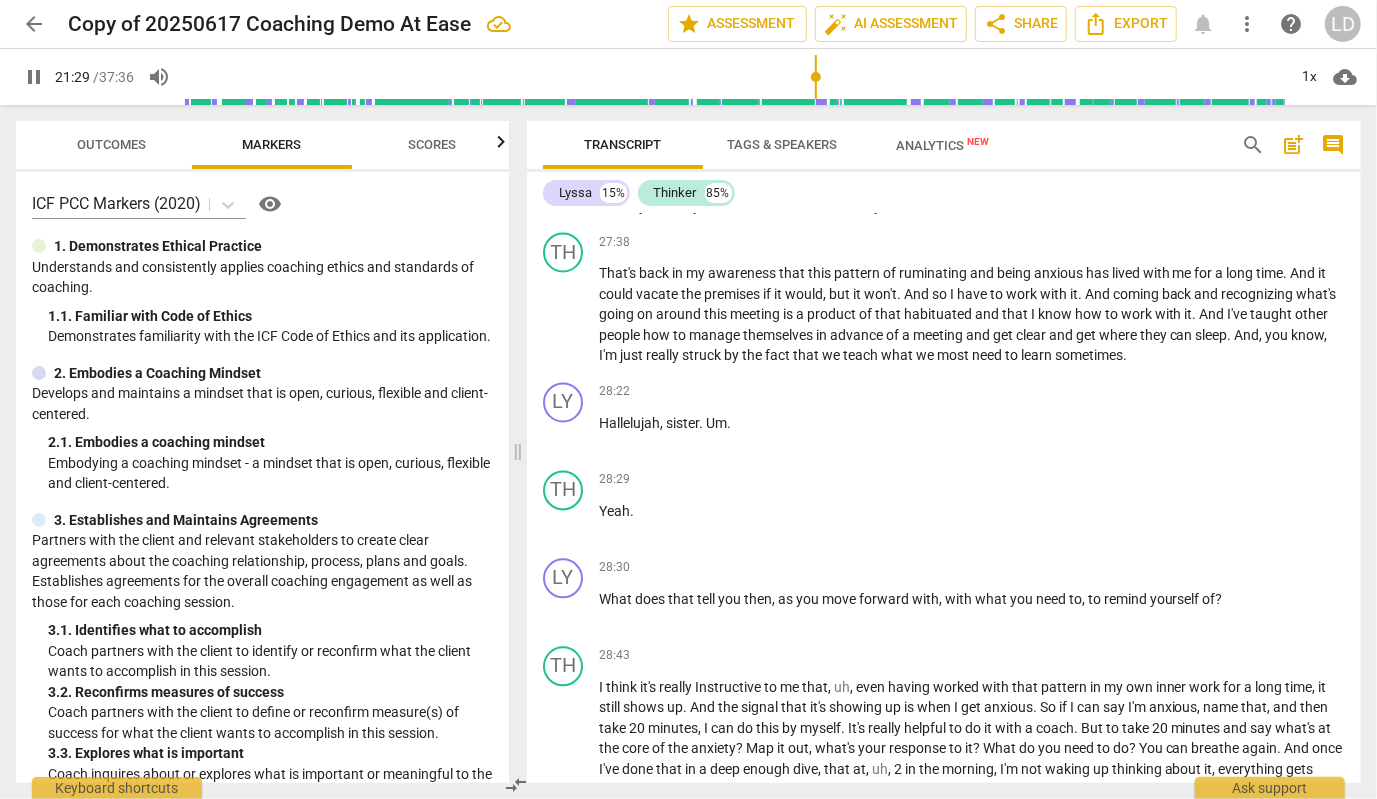 scroll, scrollTop: 6406, scrollLeft: 0, axis: vertical 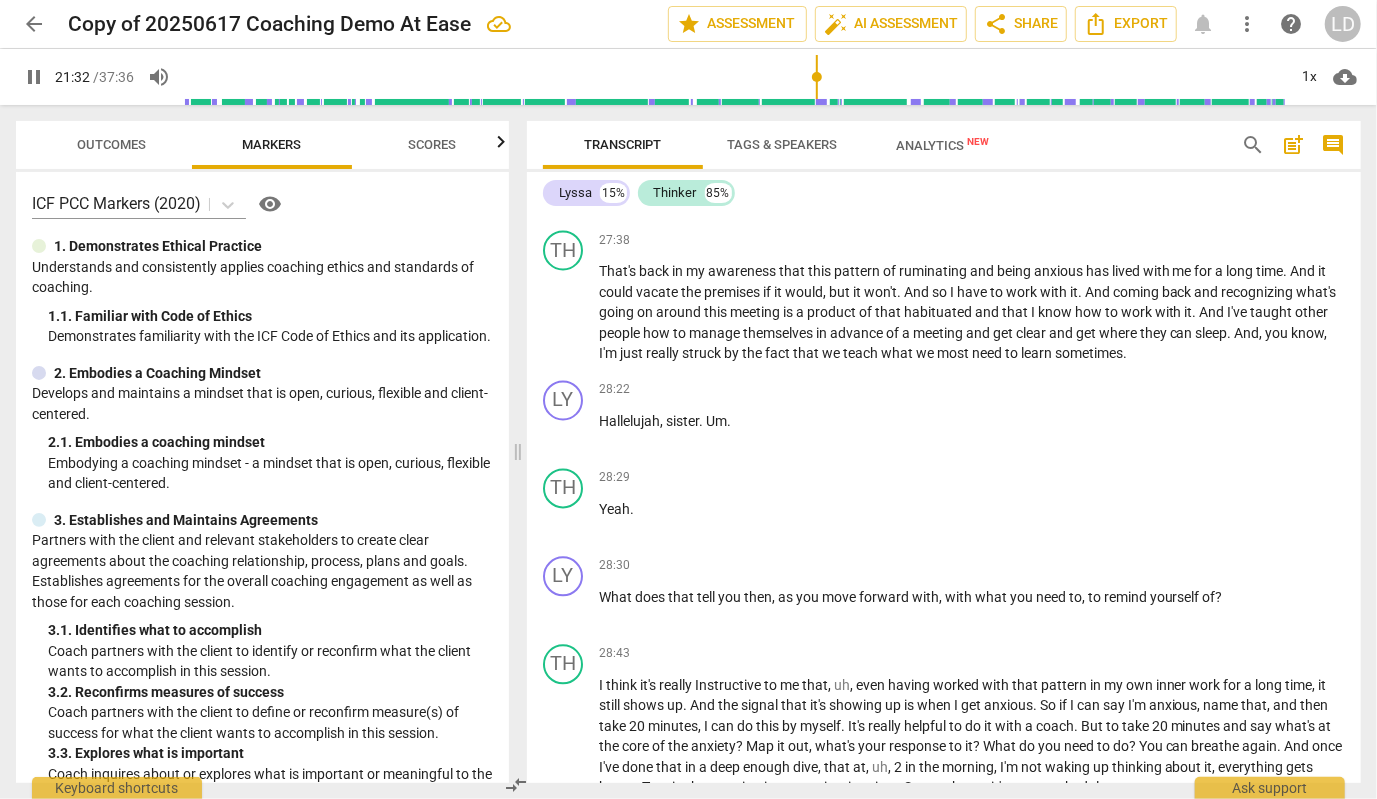 click on "contra" at bounding box center (1035, -1153) 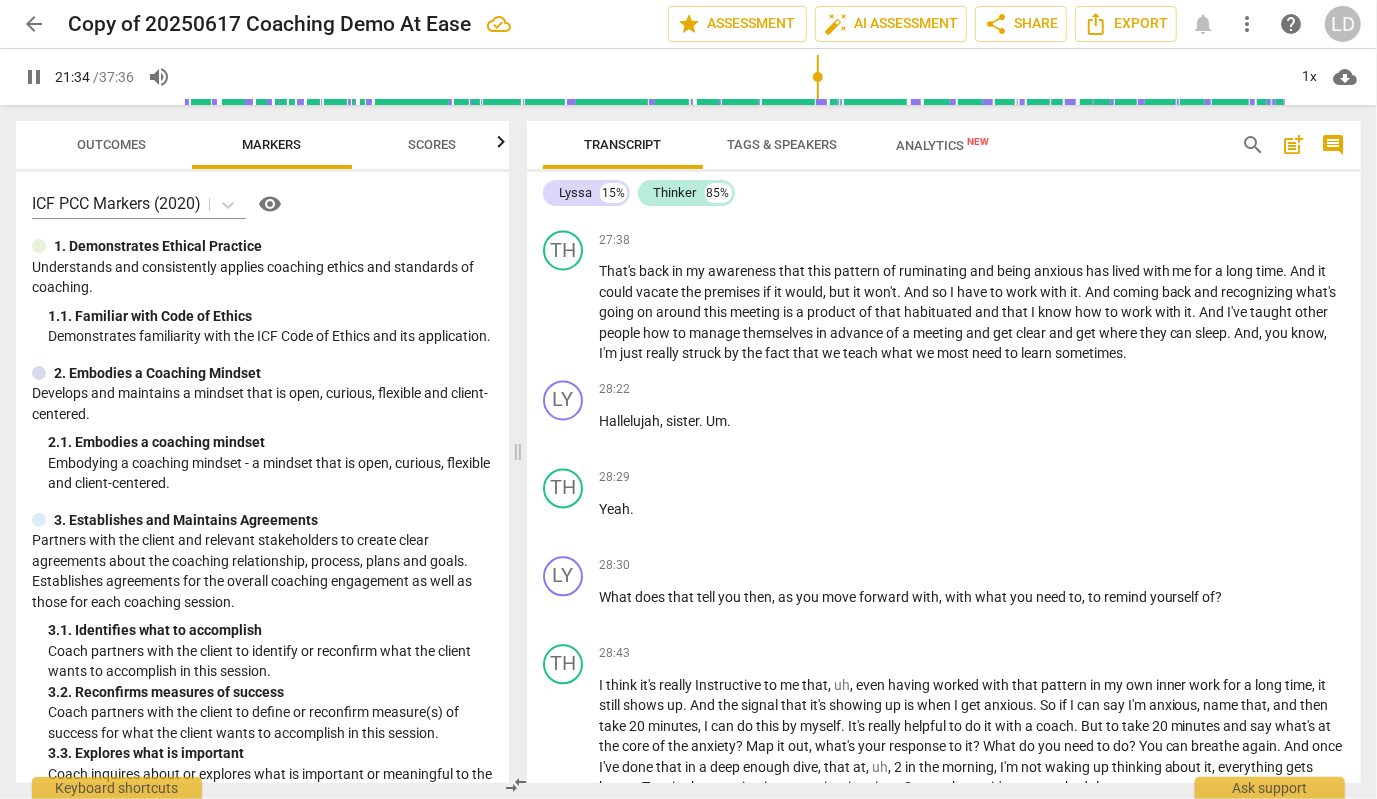 type on "1294" 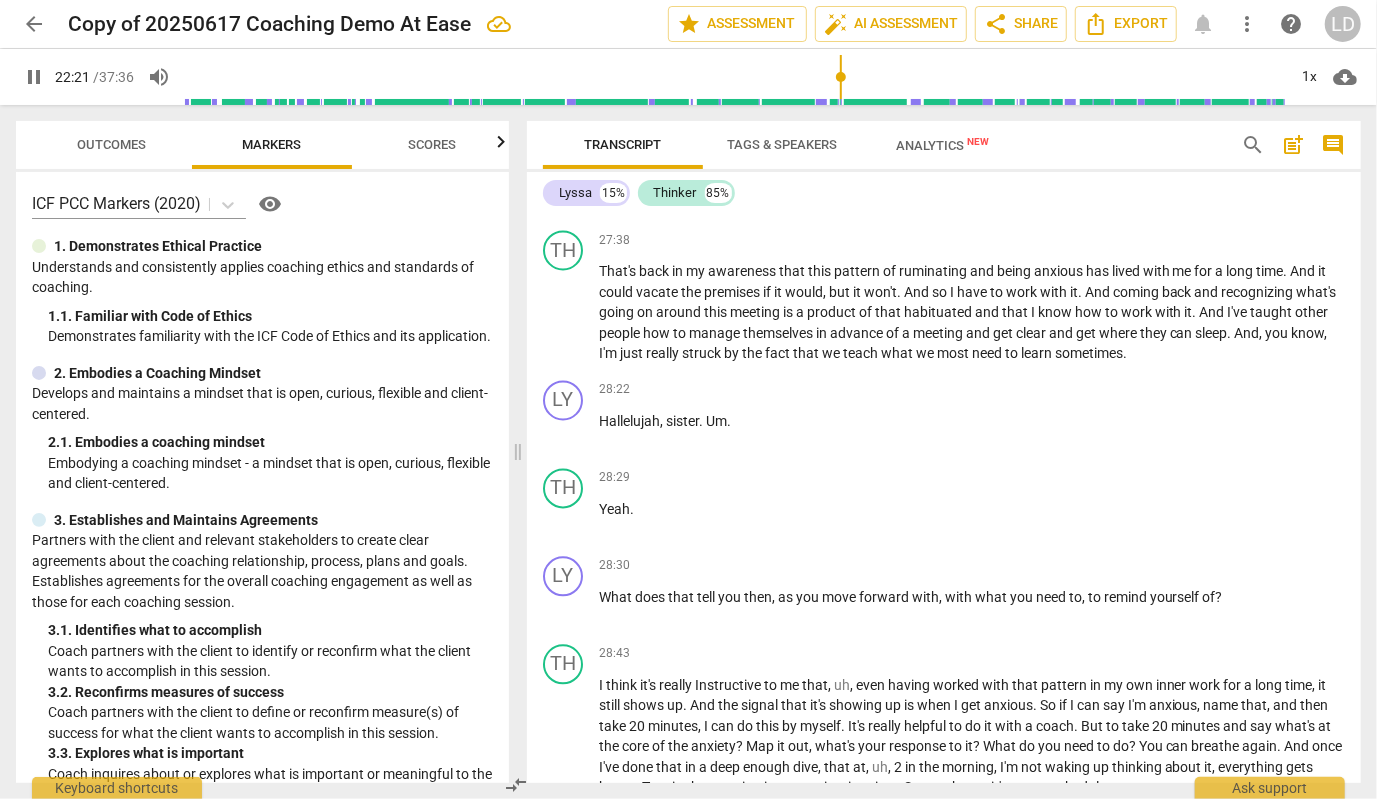 click on "," at bounding box center [1123, -956] 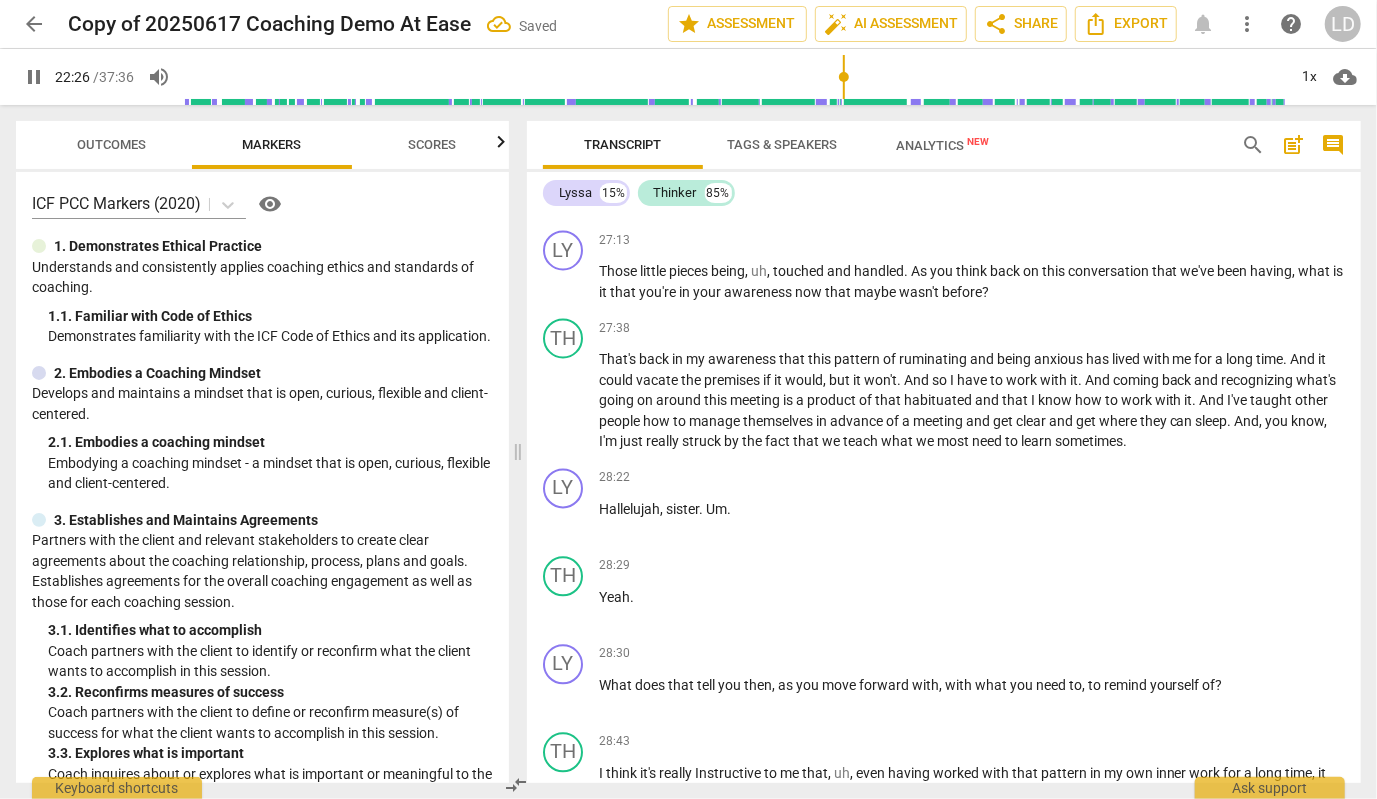 click on "Sounds" at bounding box center (624, -801) 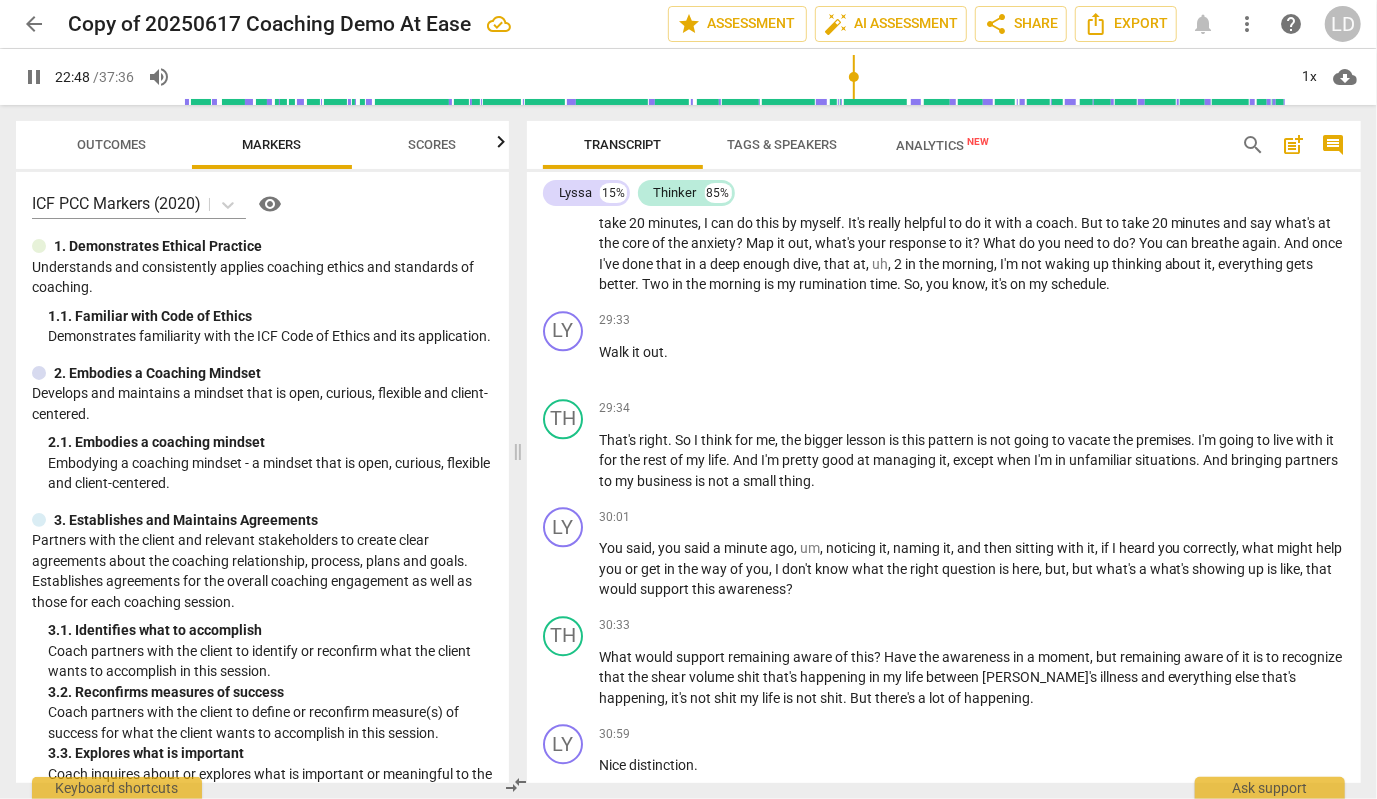 scroll, scrollTop: 6988, scrollLeft: 0, axis: vertical 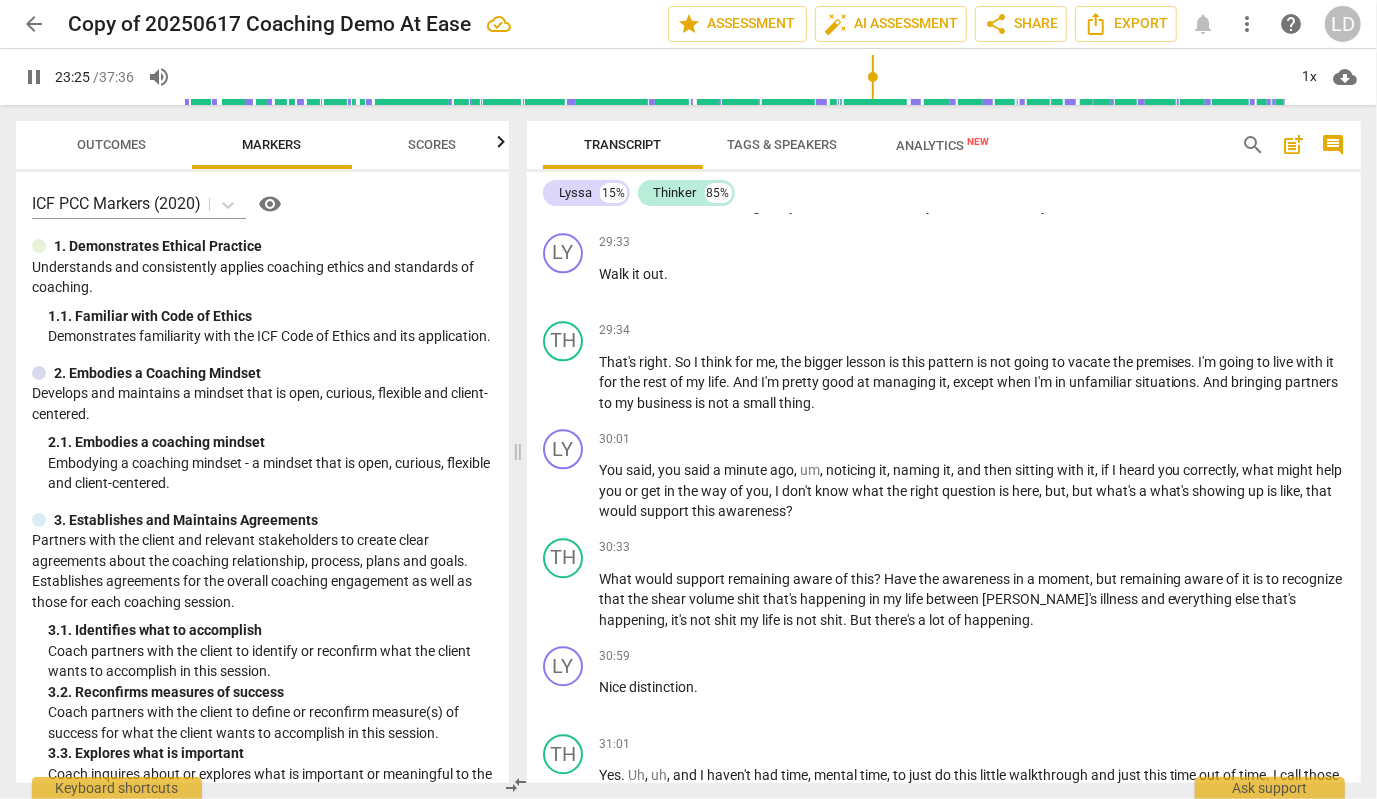 click on "wonder" at bounding box center [758, -1125] 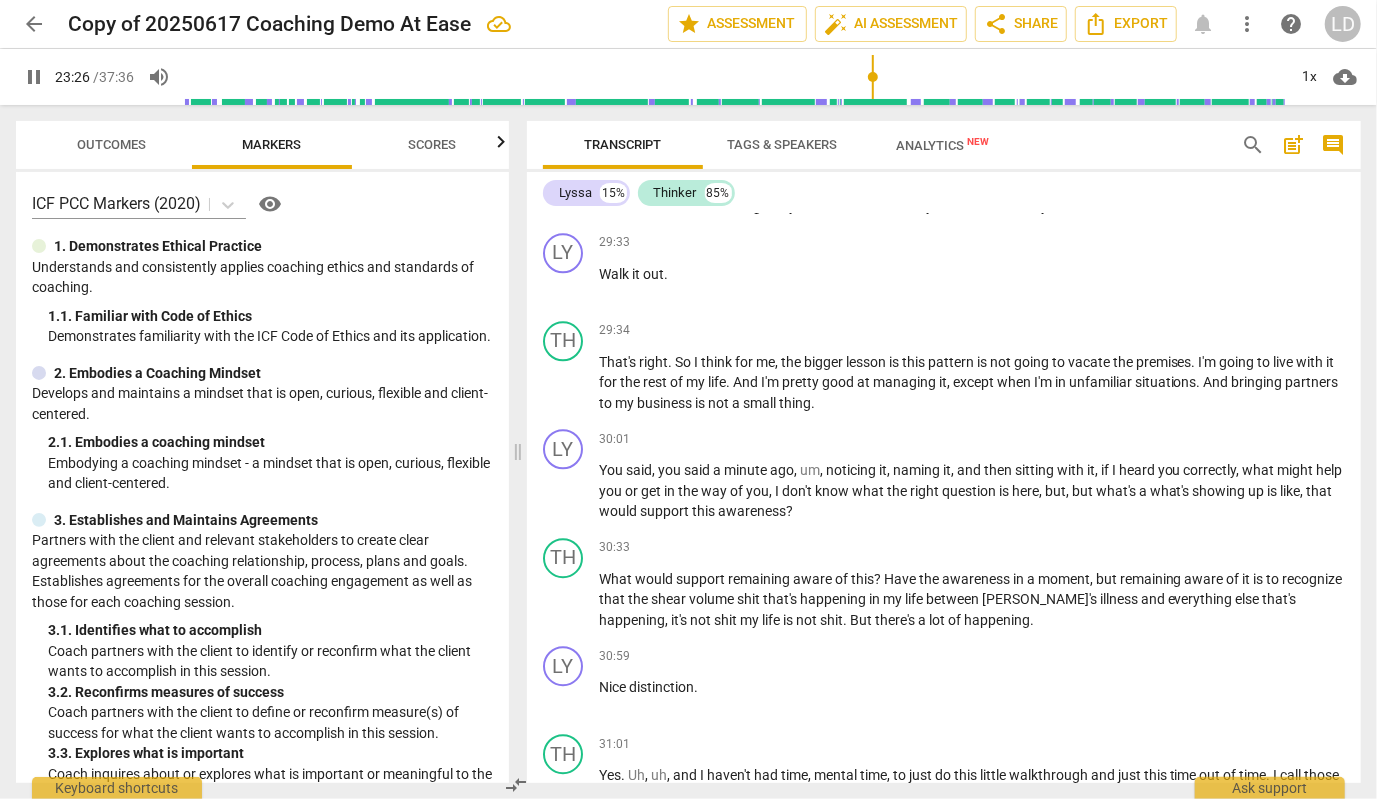 type on "1407" 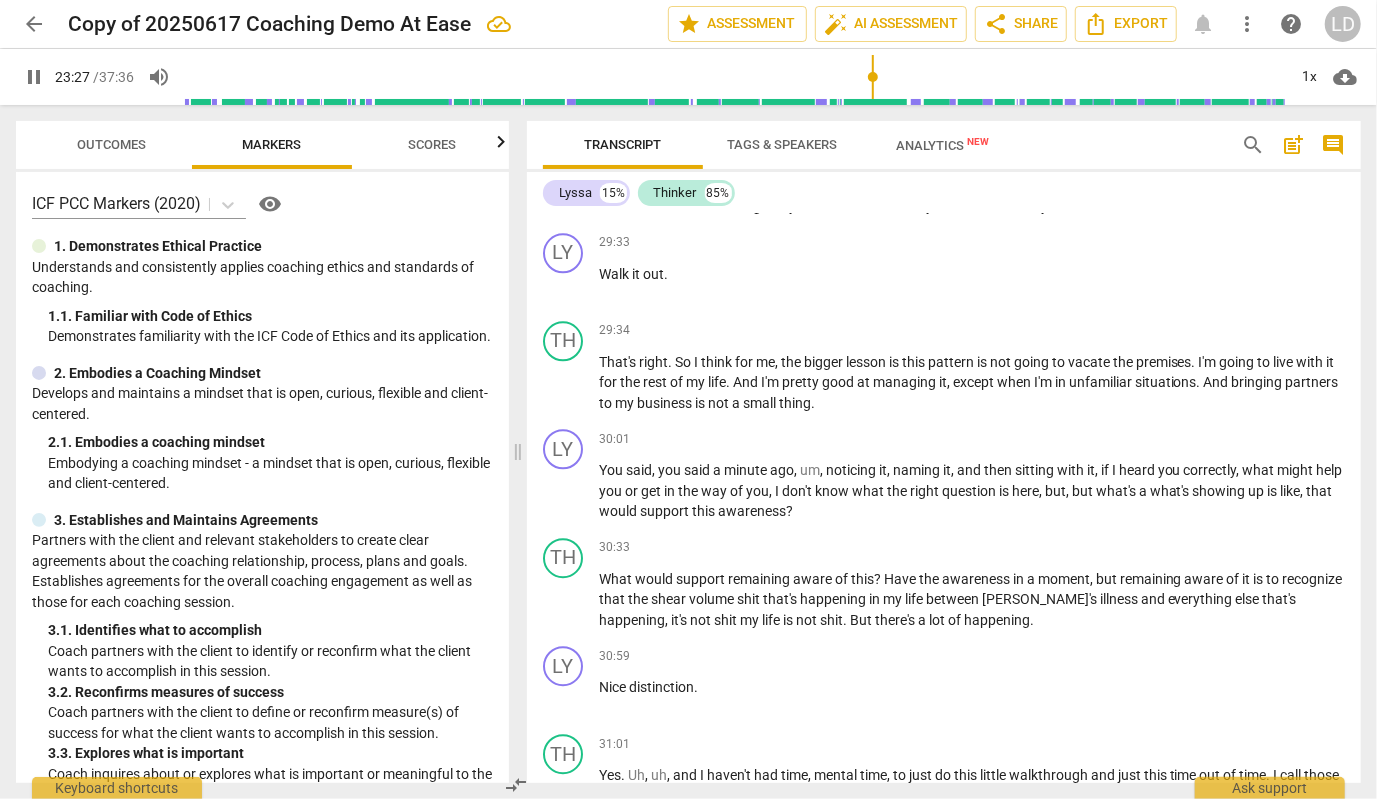type 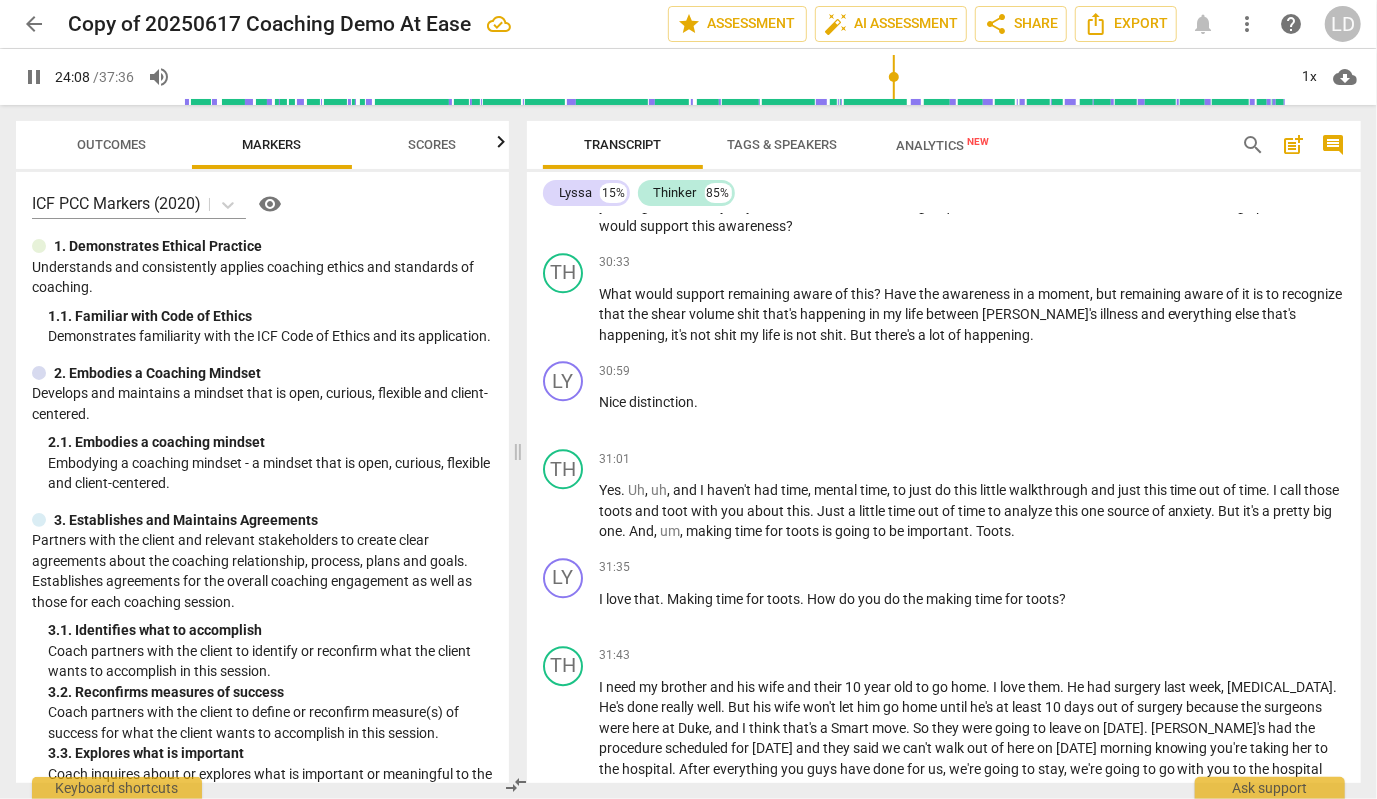 scroll, scrollTop: 7276, scrollLeft: 0, axis: vertical 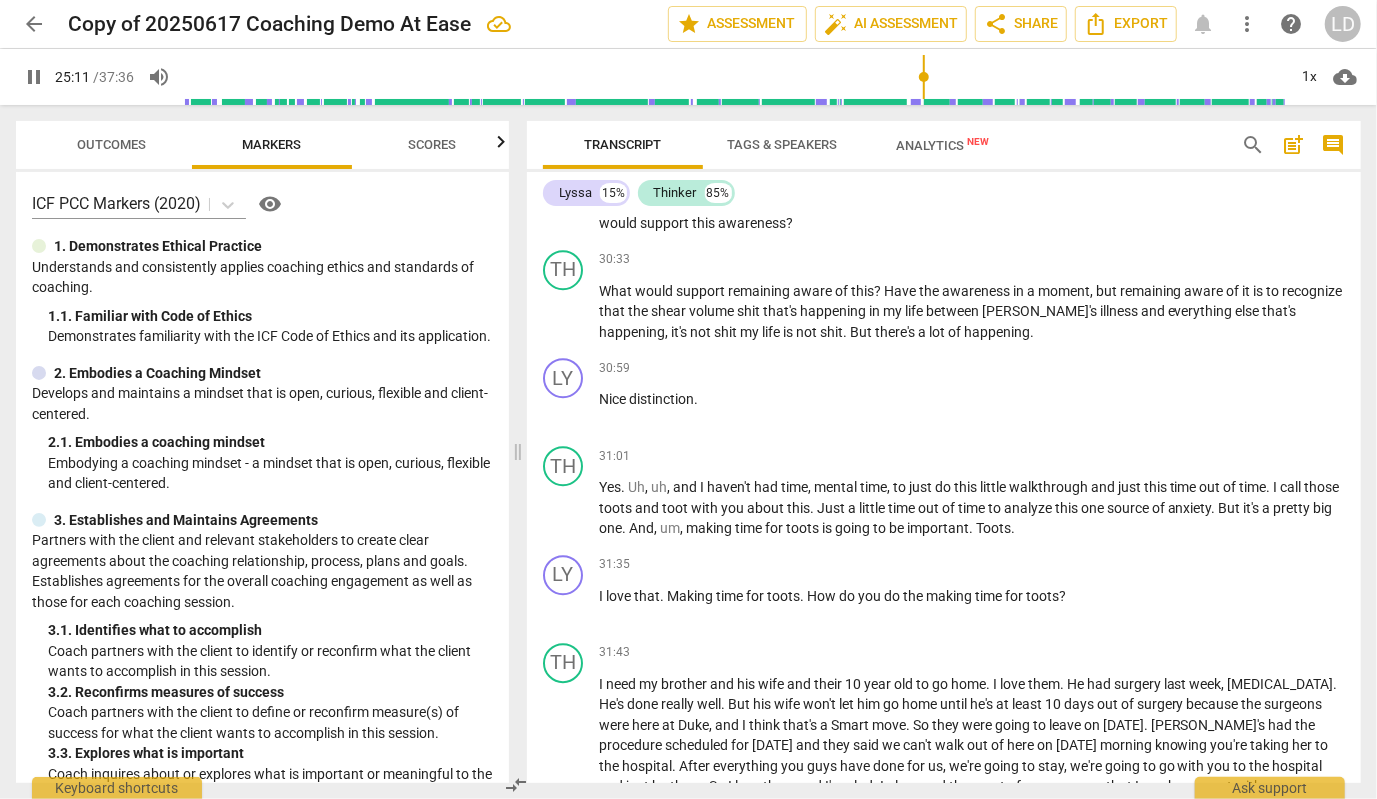 click on "pause" at bounding box center (564, -1190) 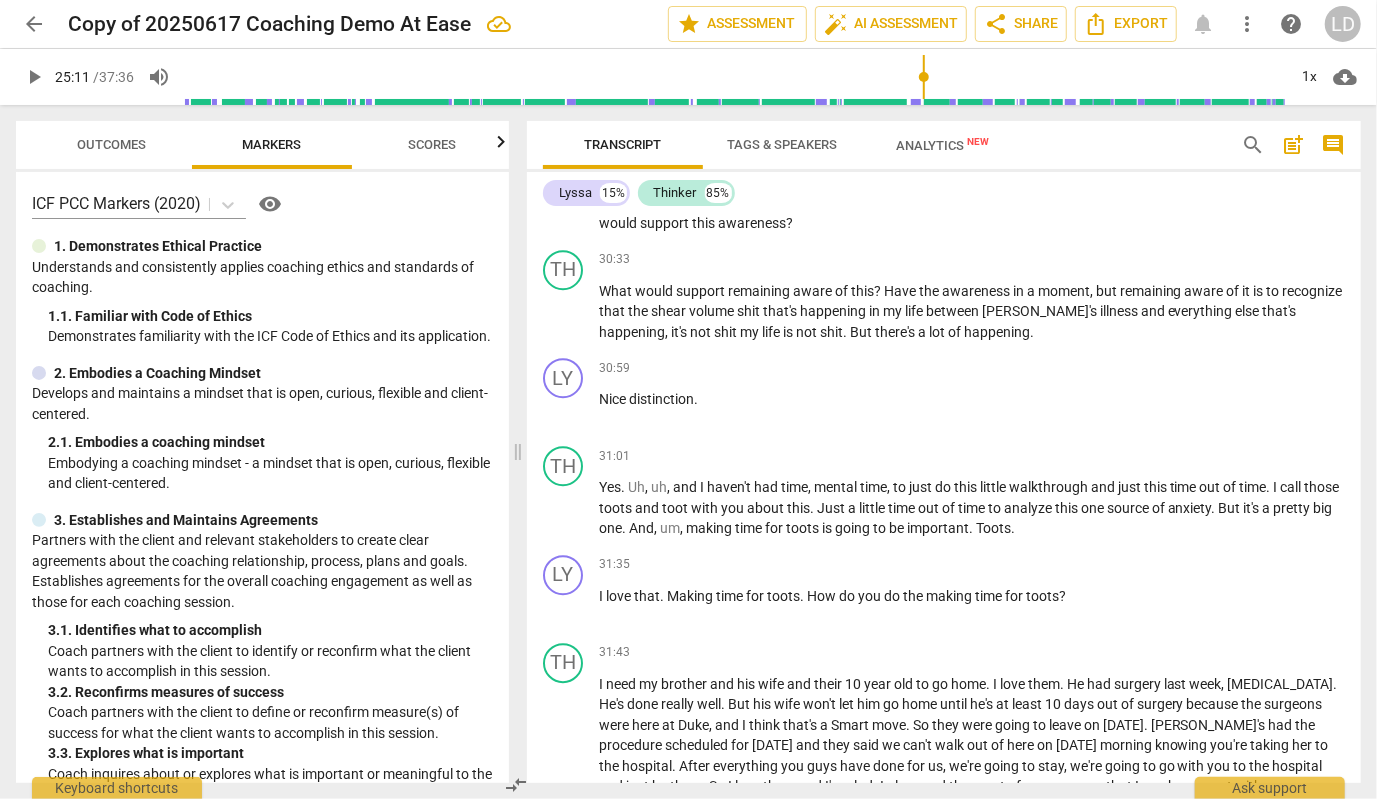 click on "play_arrow" at bounding box center [564, -1061] 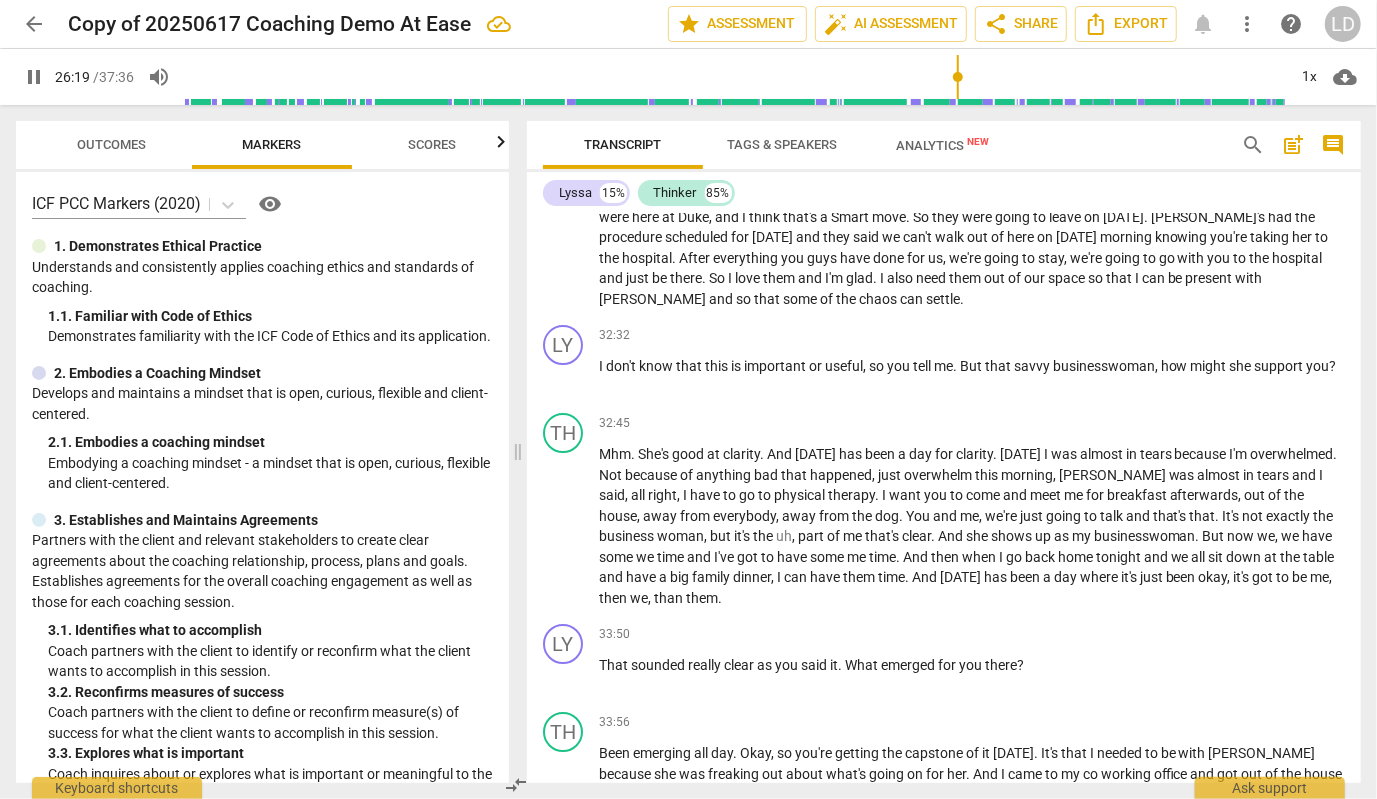 scroll, scrollTop: 7786, scrollLeft: 0, axis: vertical 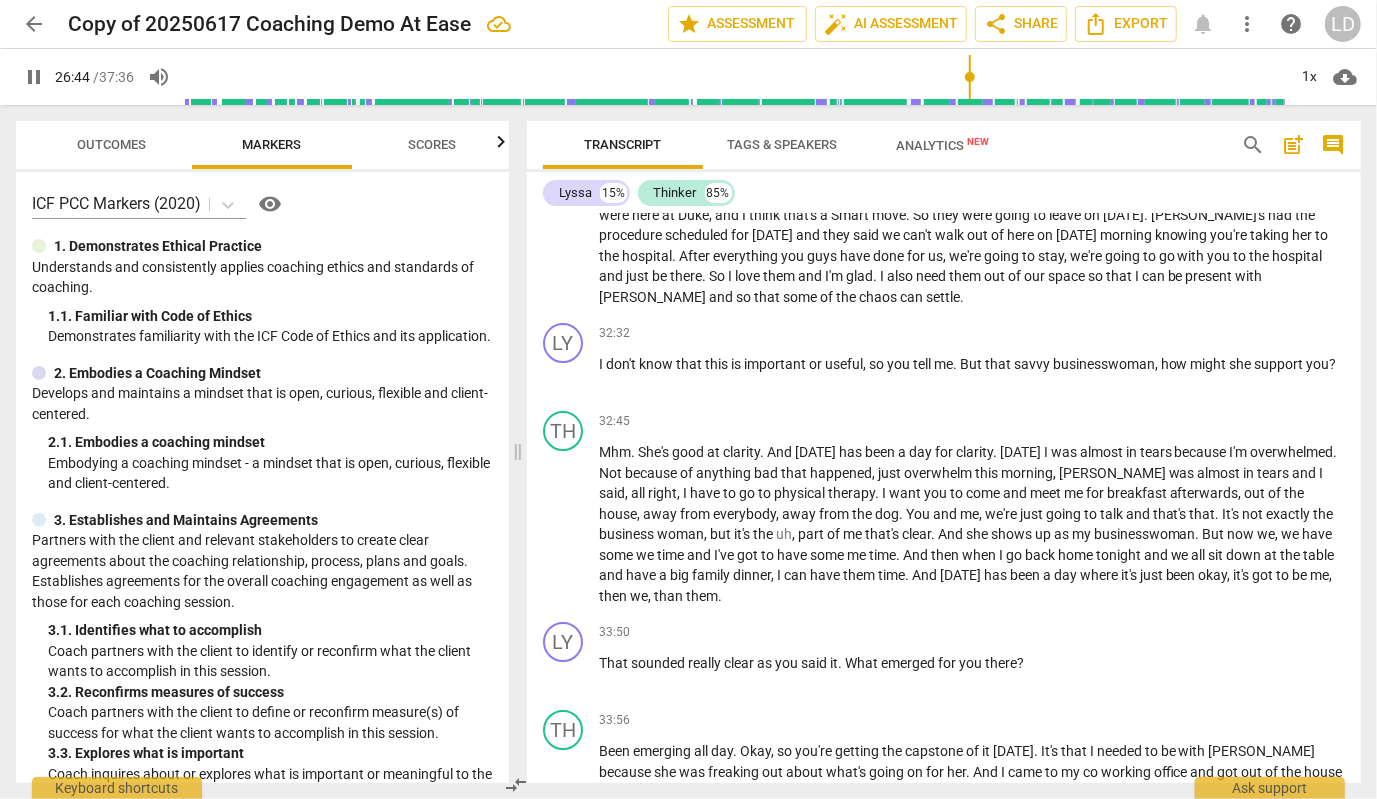 click on "sip" at bounding box center [699, -1325] 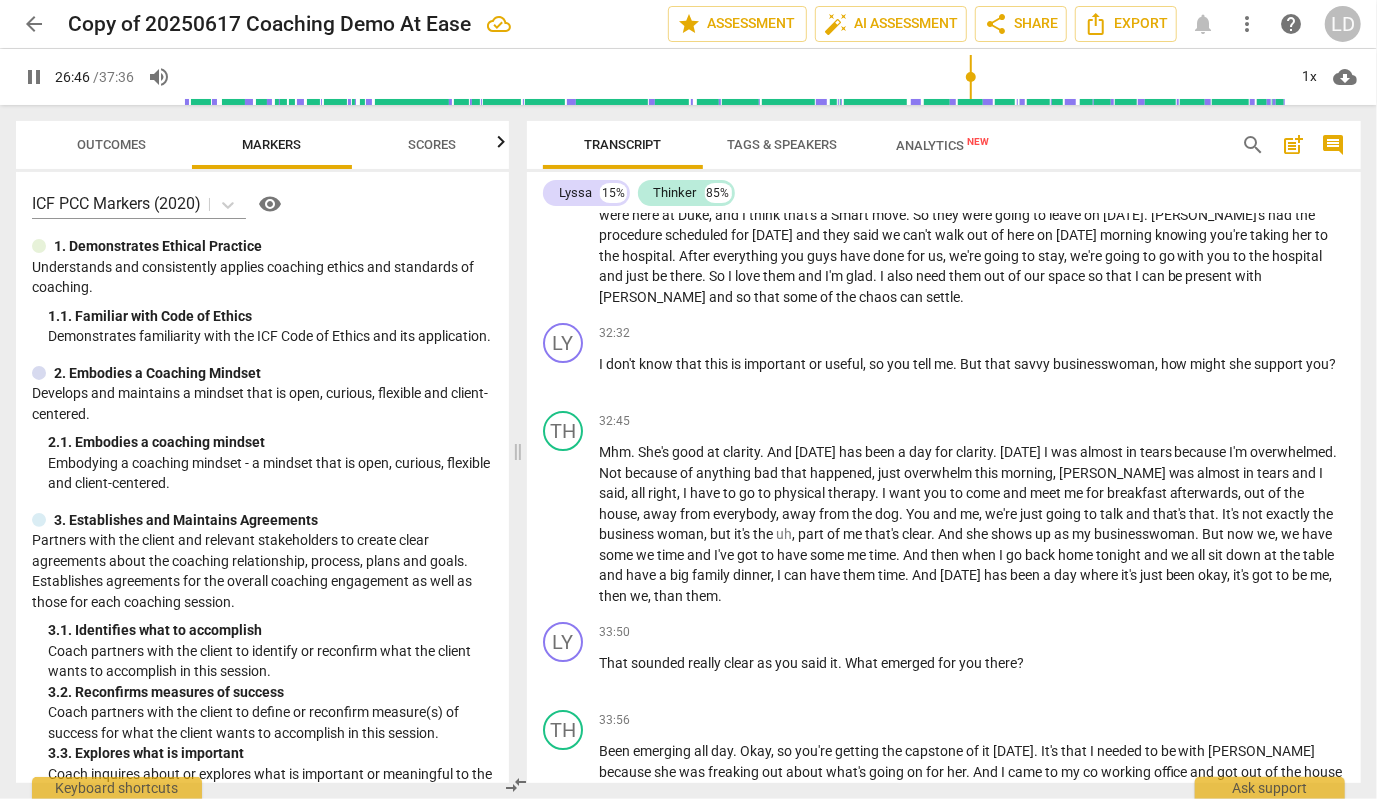 type on "1606" 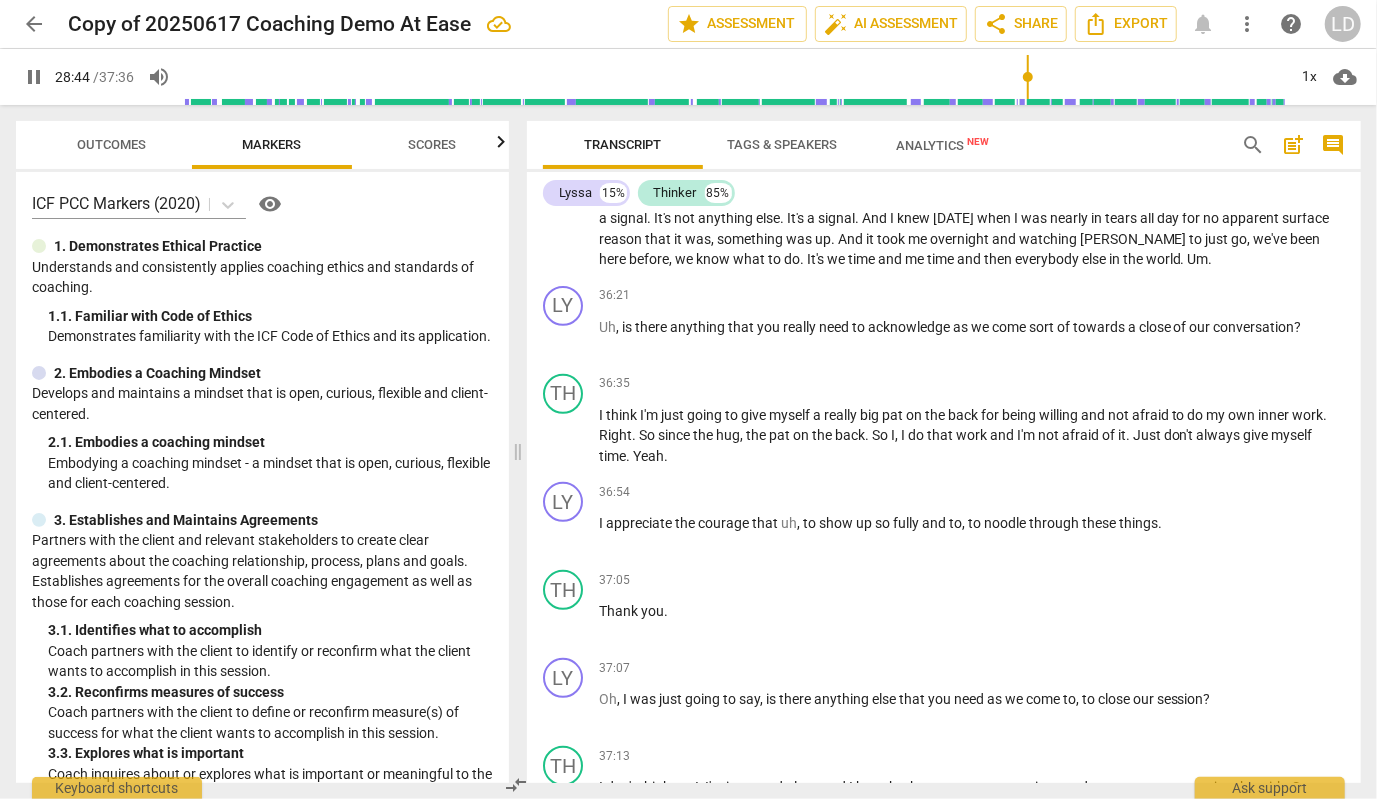 scroll, scrollTop: 8700, scrollLeft: 0, axis: vertical 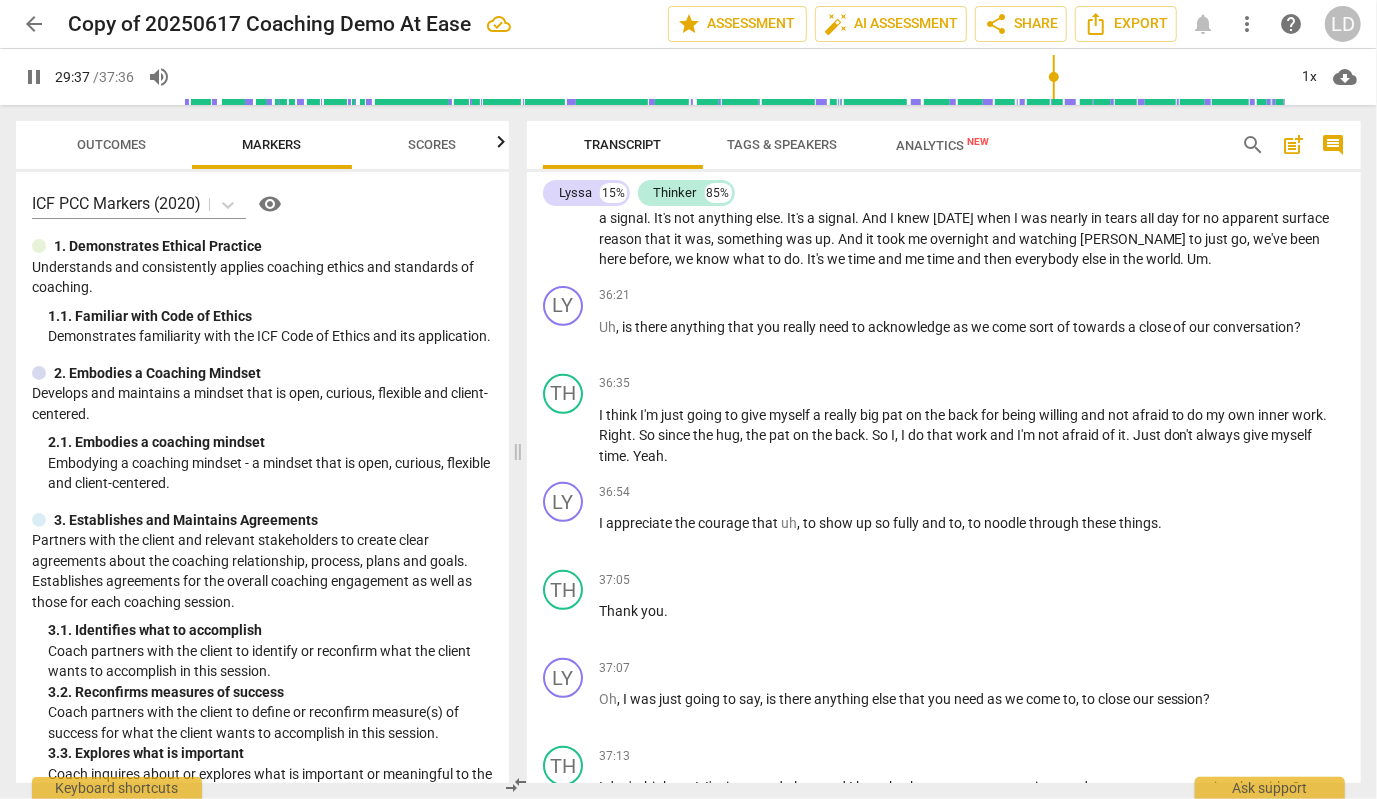 click on "Walk" at bounding box center [615, -1438] 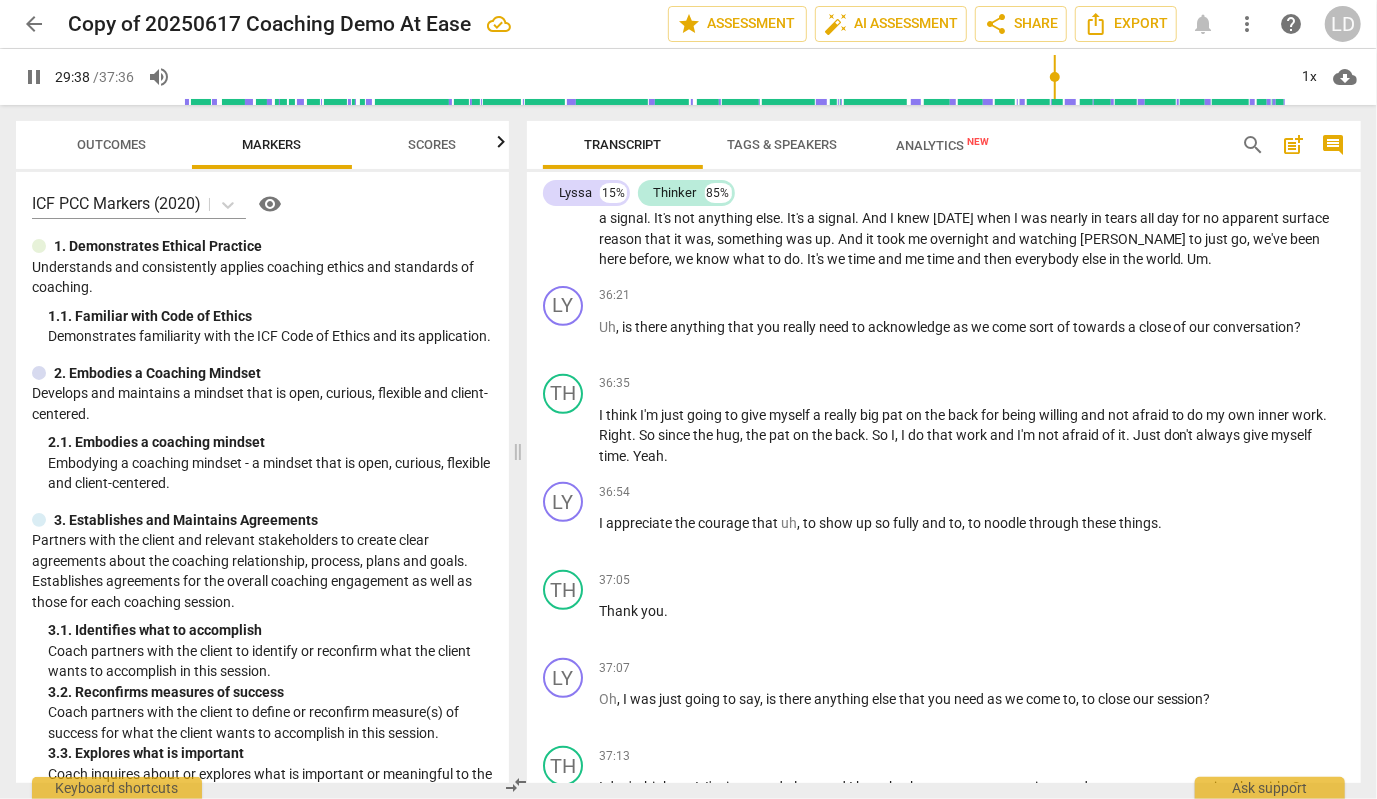 type on "1779" 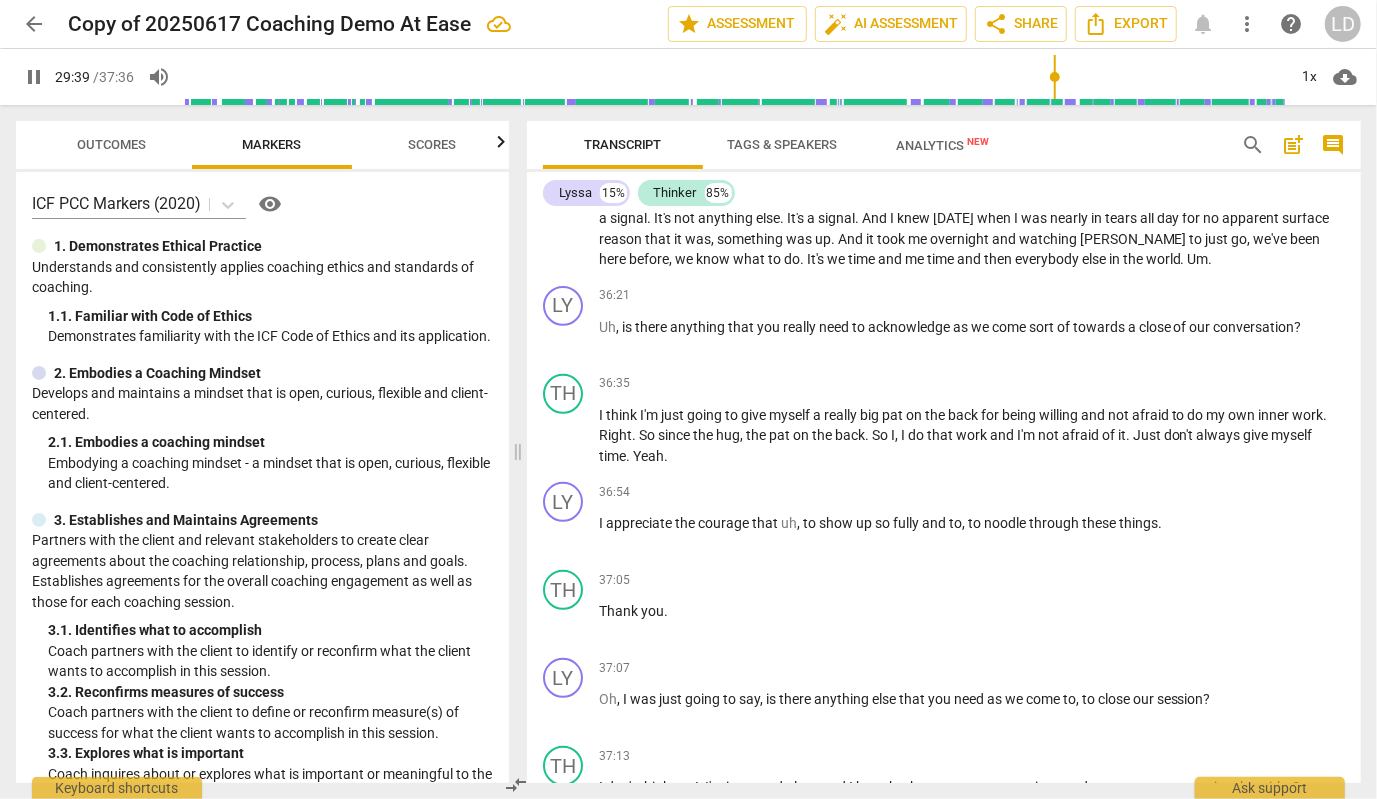 type 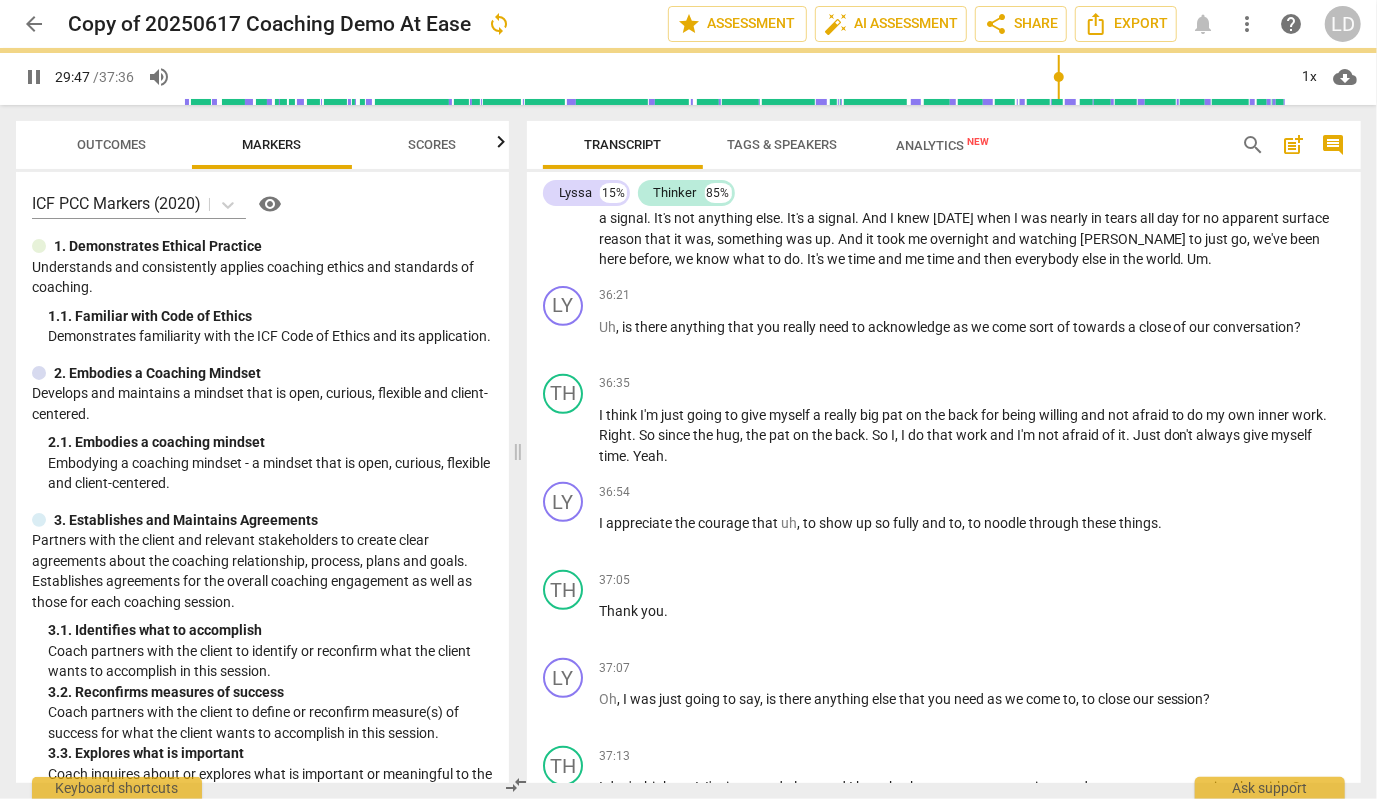 click on "TH play_arrow pause 29:34 + Add competency keyboard_arrow_right That's   right .   So   I   think   for   me ,   the   bigger   lesson   is   this   pattern   is   not   going   to   vacate   the   premises .   I'm   going   to   live   with   it   for   the   rest   of   my   life .   And   I'm   pretty   good   at   managing   it ,   except   when   I'm   in   unfamiliar   situations .   And   bringing   partners   to   my   business   is   not   a   small   thing ." at bounding box center [944, -1345] 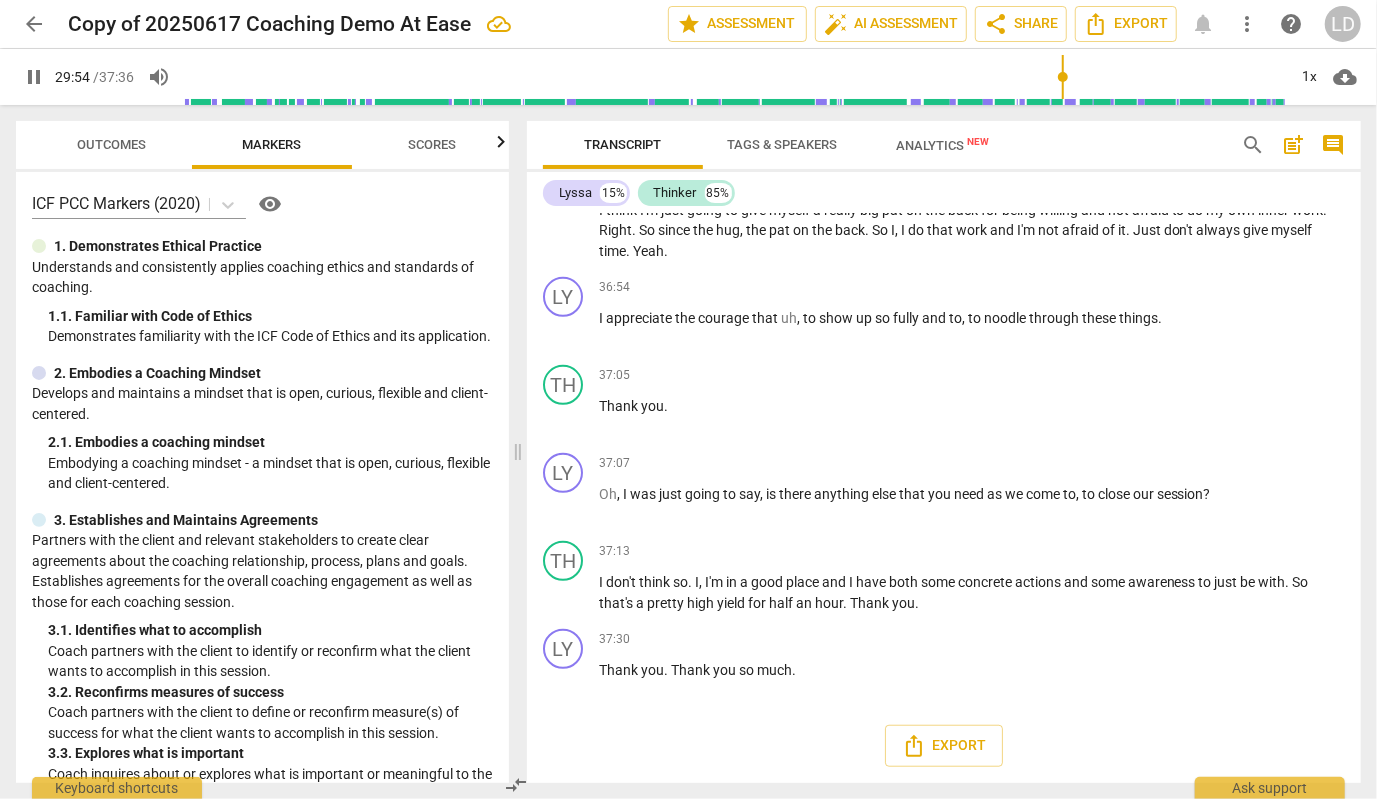 scroll, scrollTop: 9142, scrollLeft: 0, axis: vertical 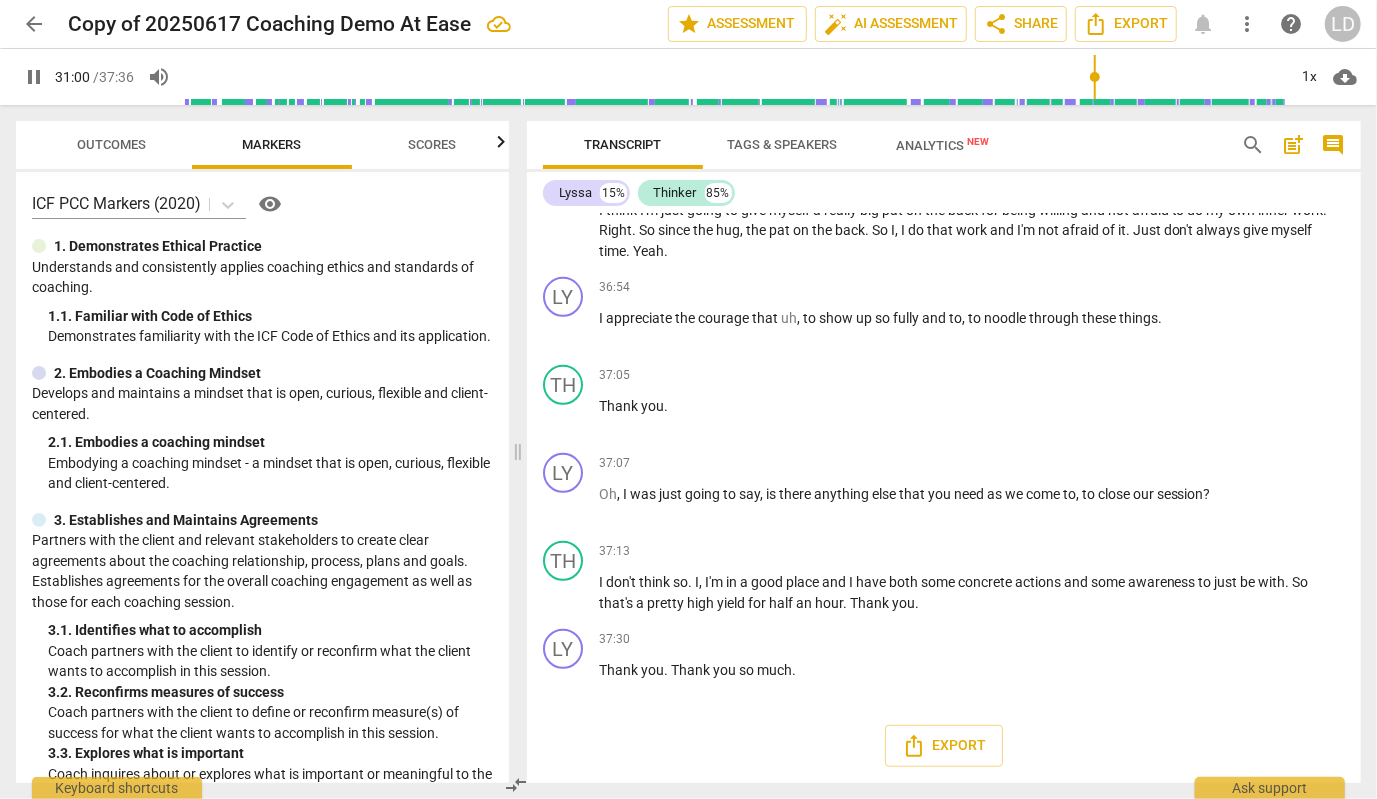 click on "happening" at bounding box center [997, -1297] 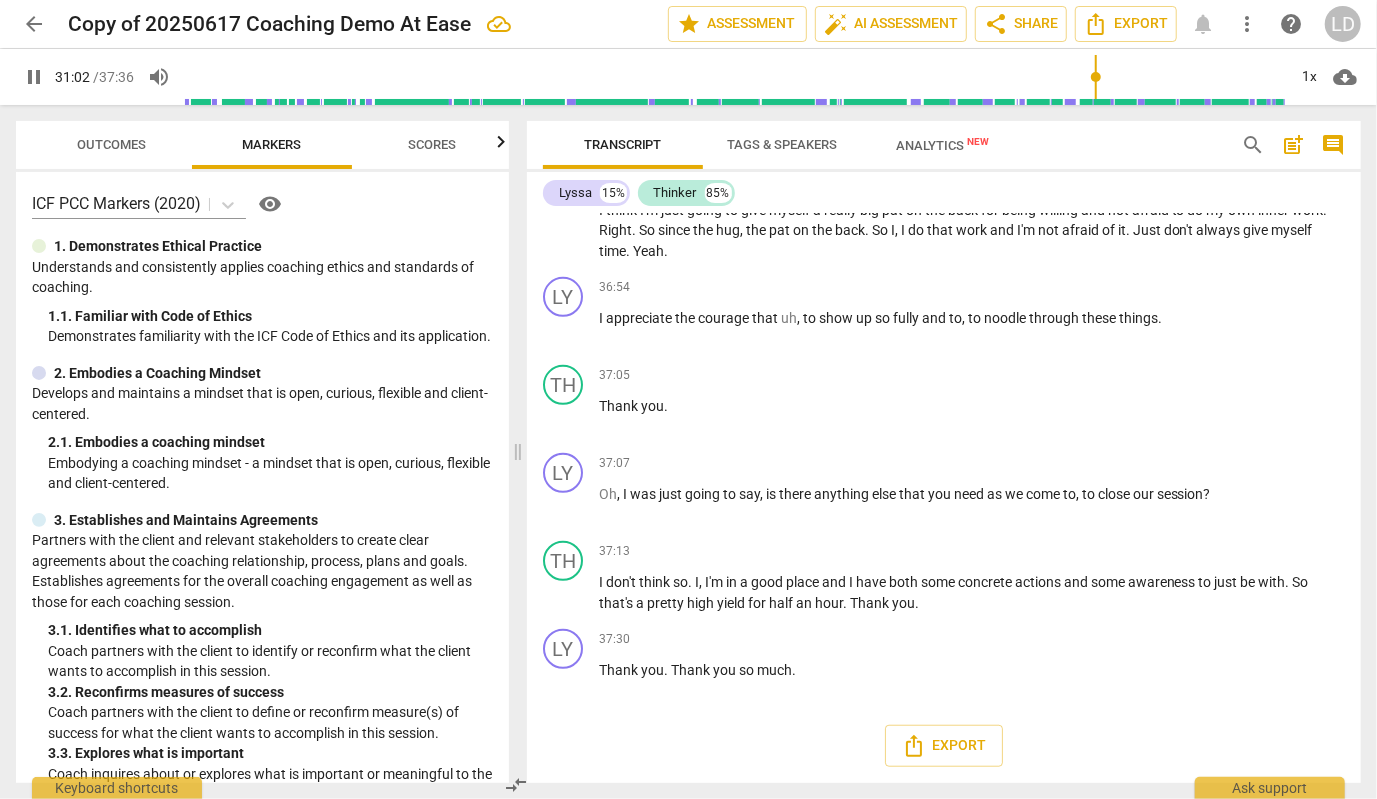 type on "1863" 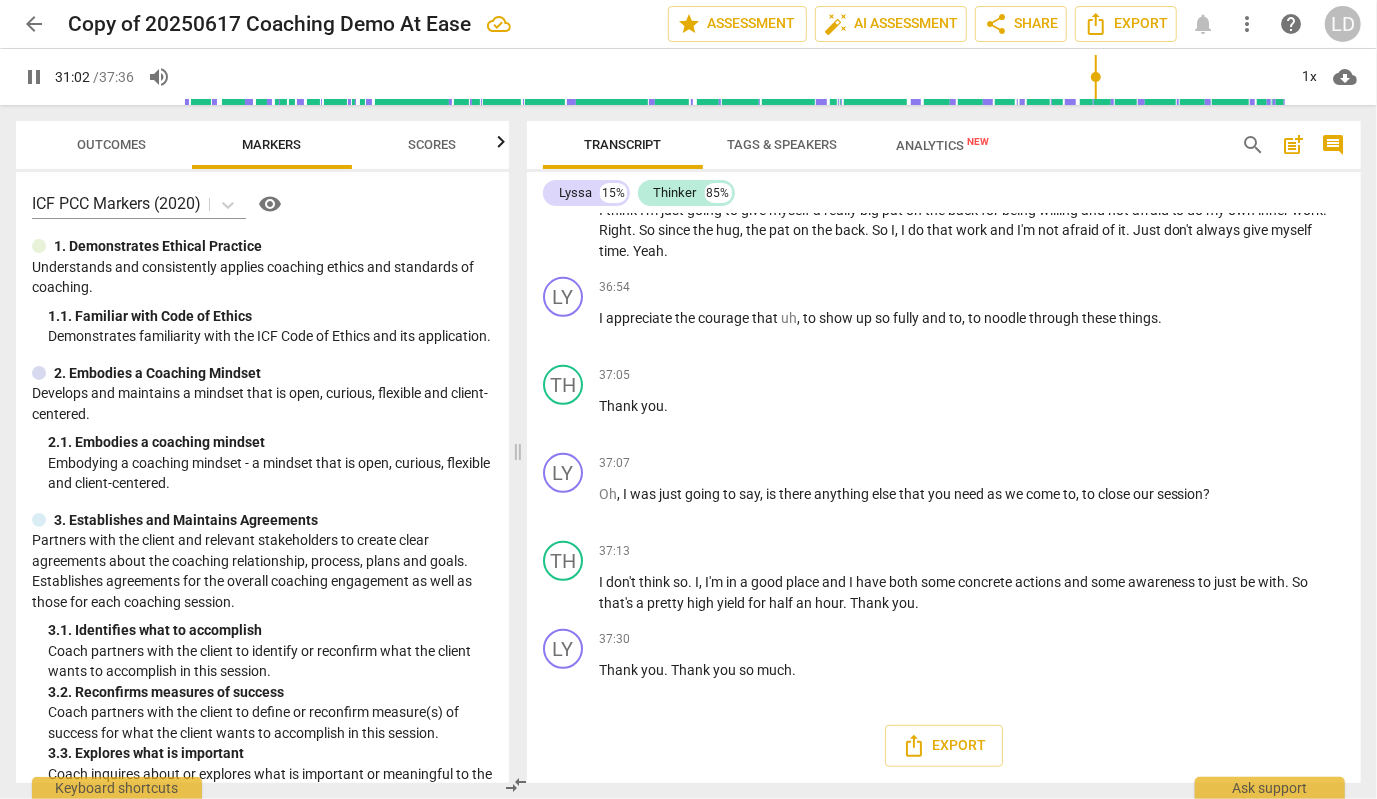 type 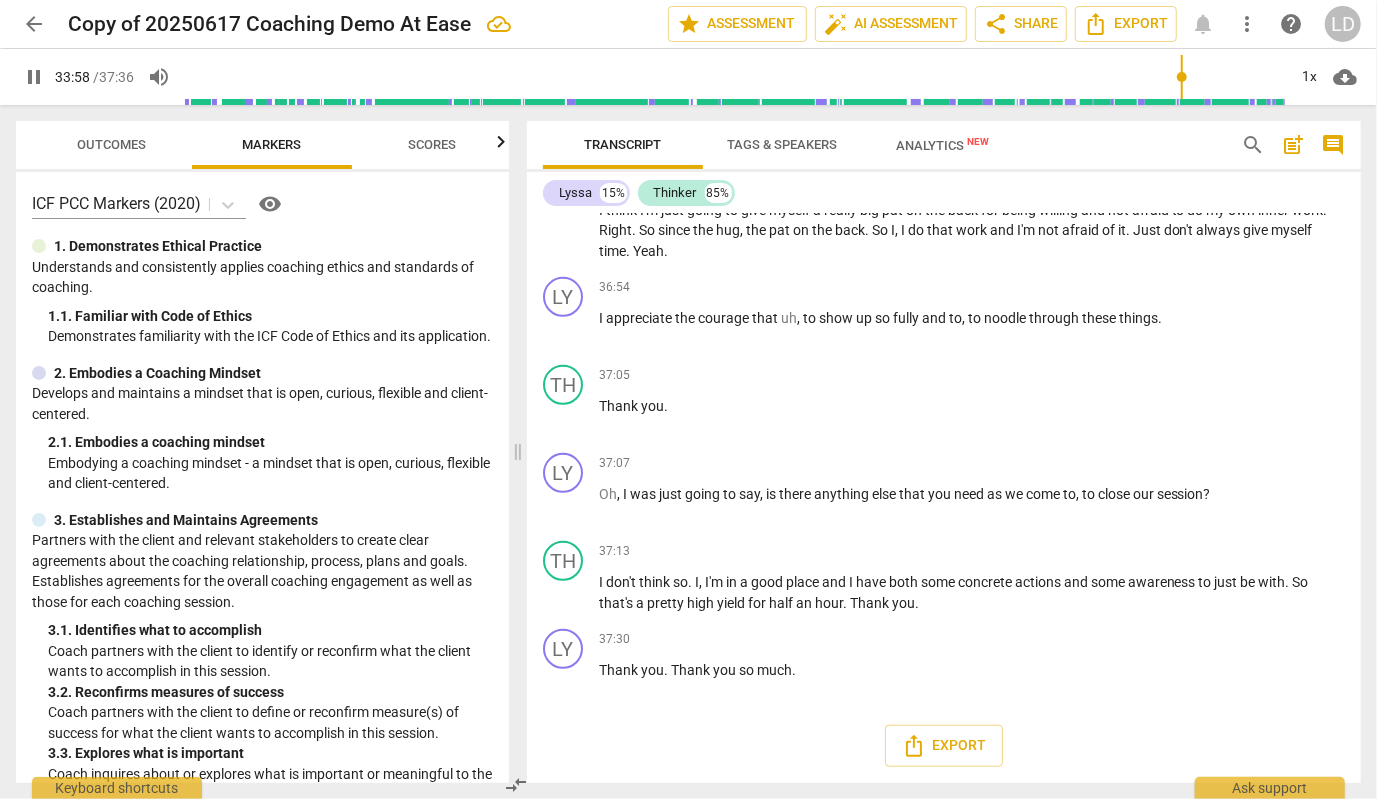 scroll, scrollTop: 10634, scrollLeft: 0, axis: vertical 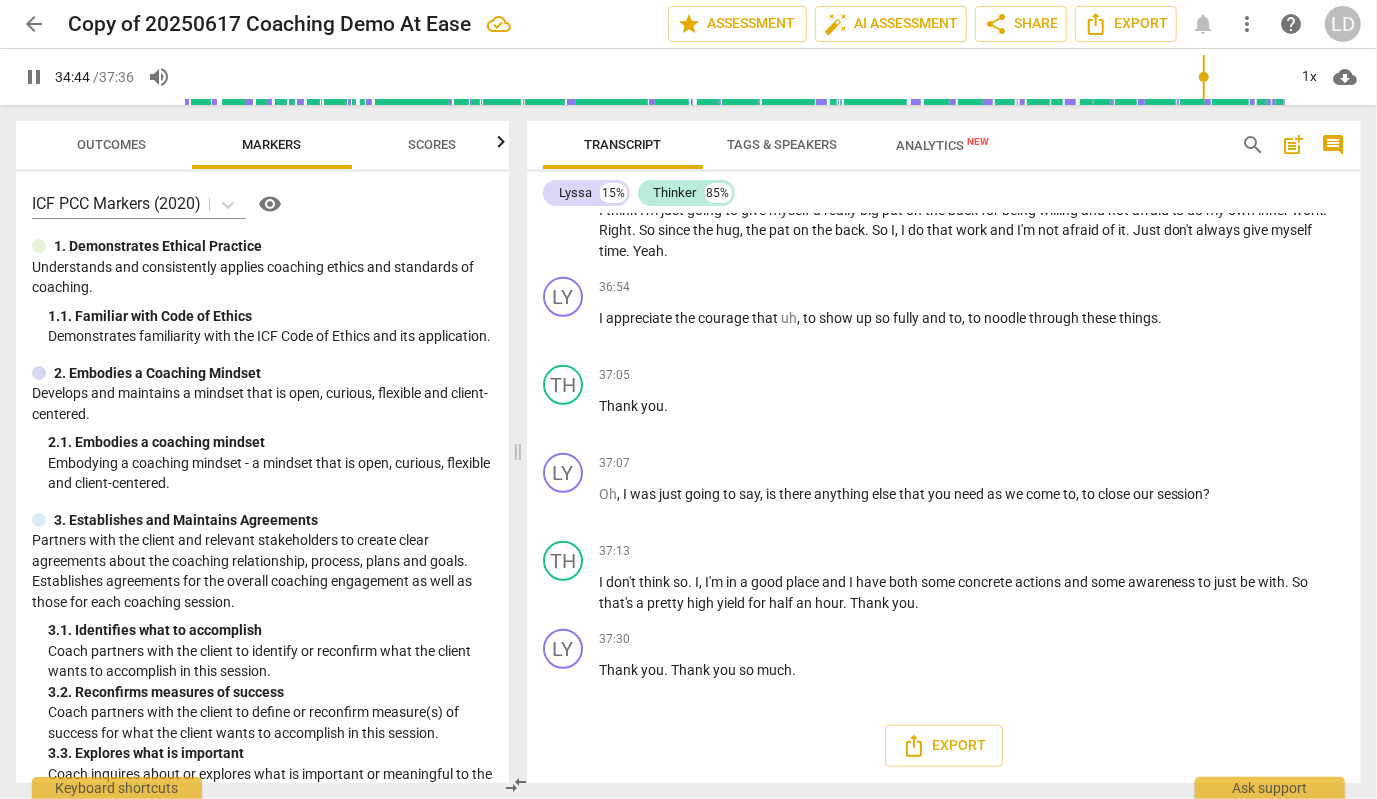 click on "Nero" at bounding box center [840, -265] 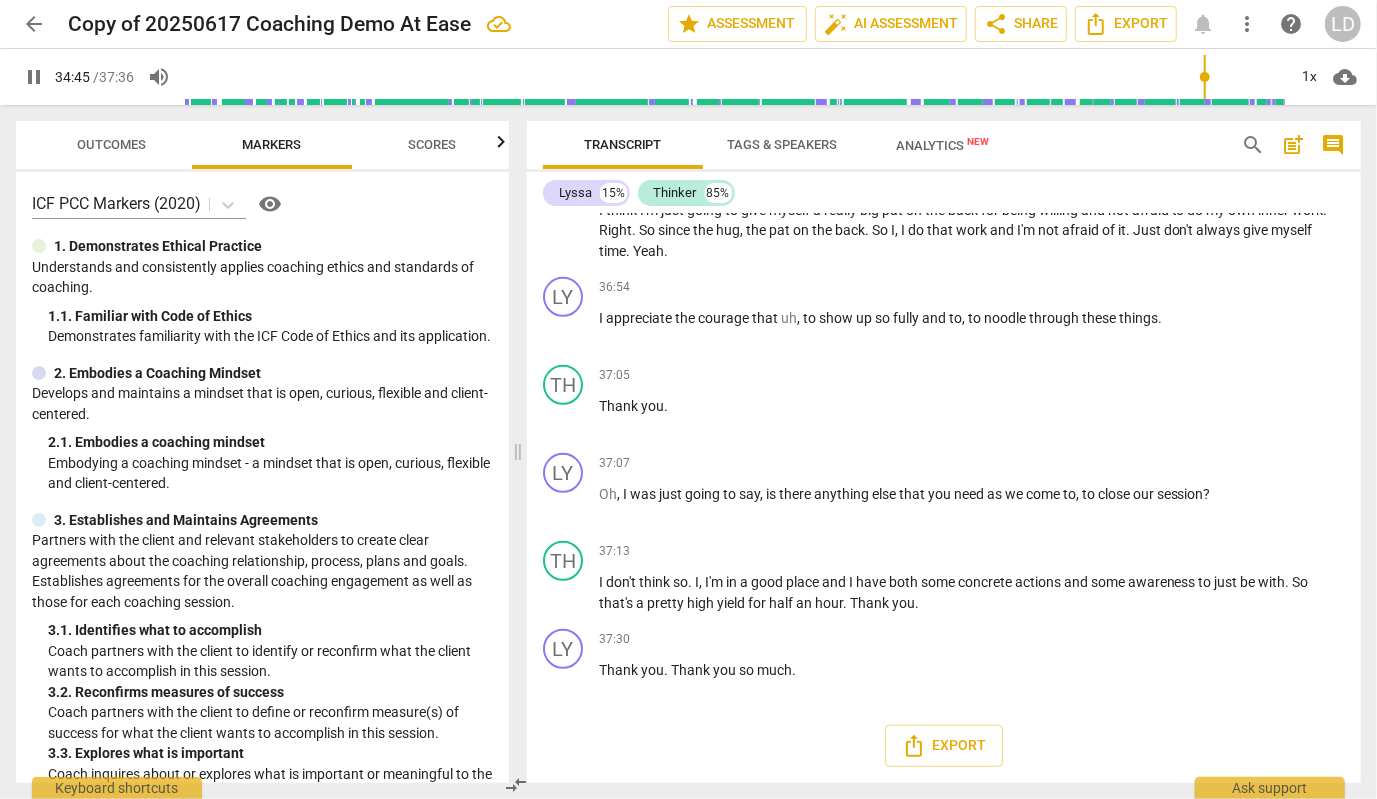 type on "2086" 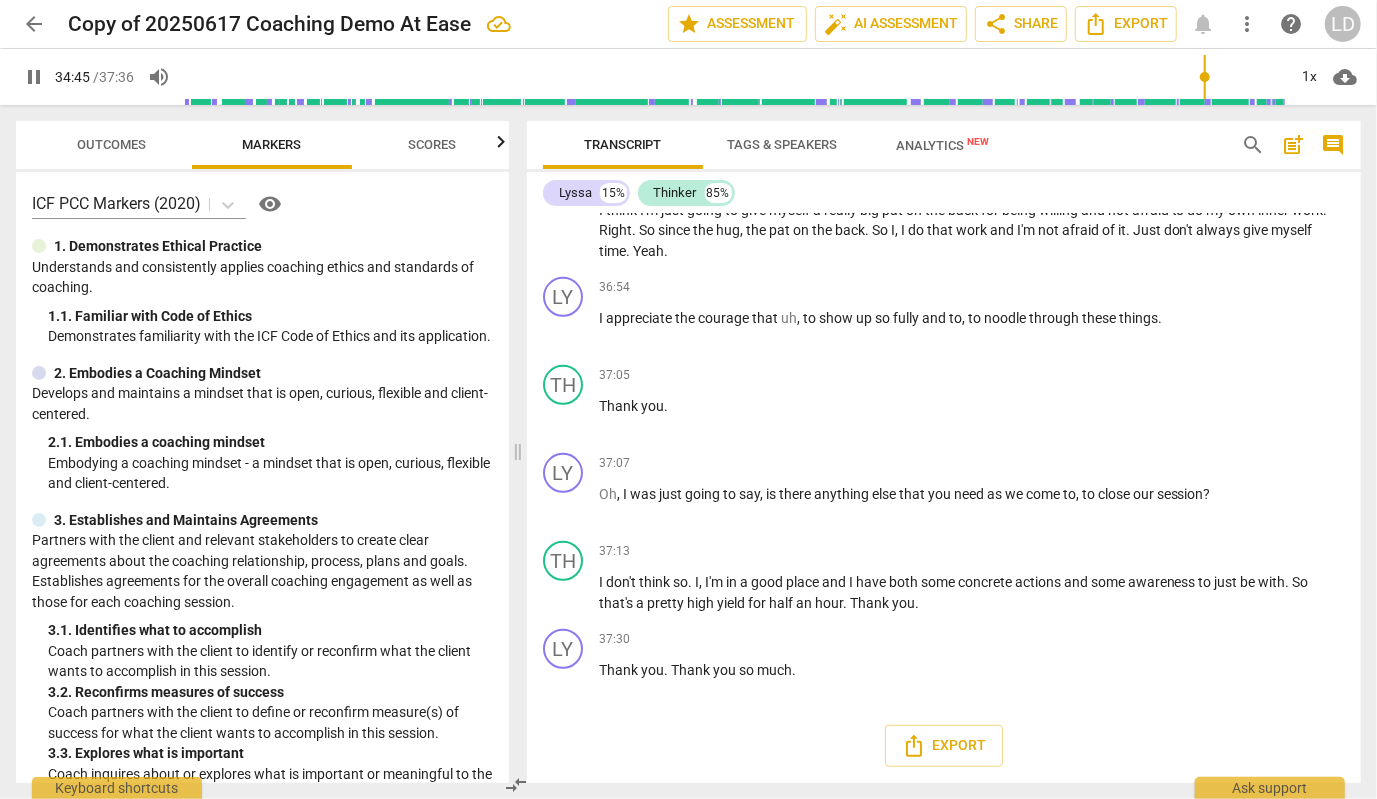 type 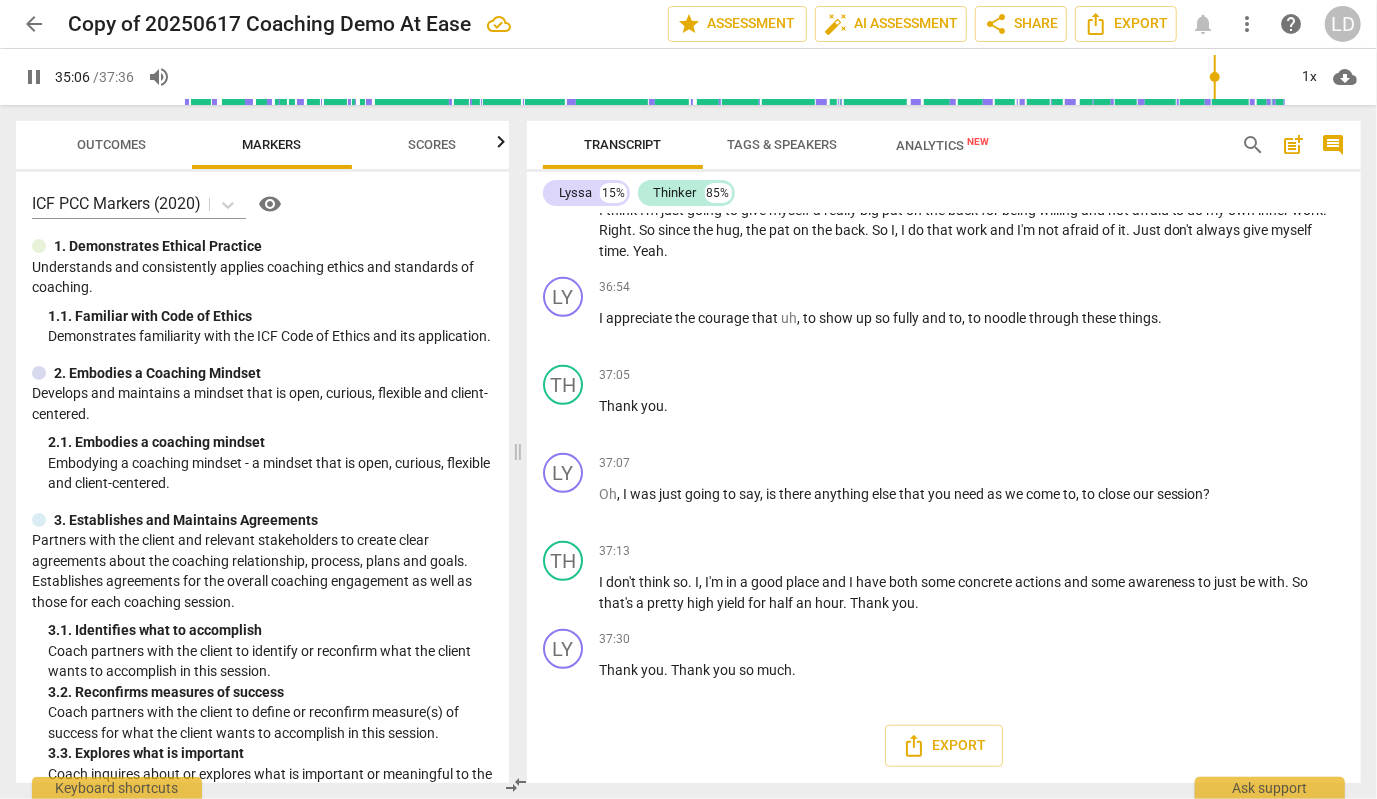 scroll, scrollTop: 10878, scrollLeft: 0, axis: vertical 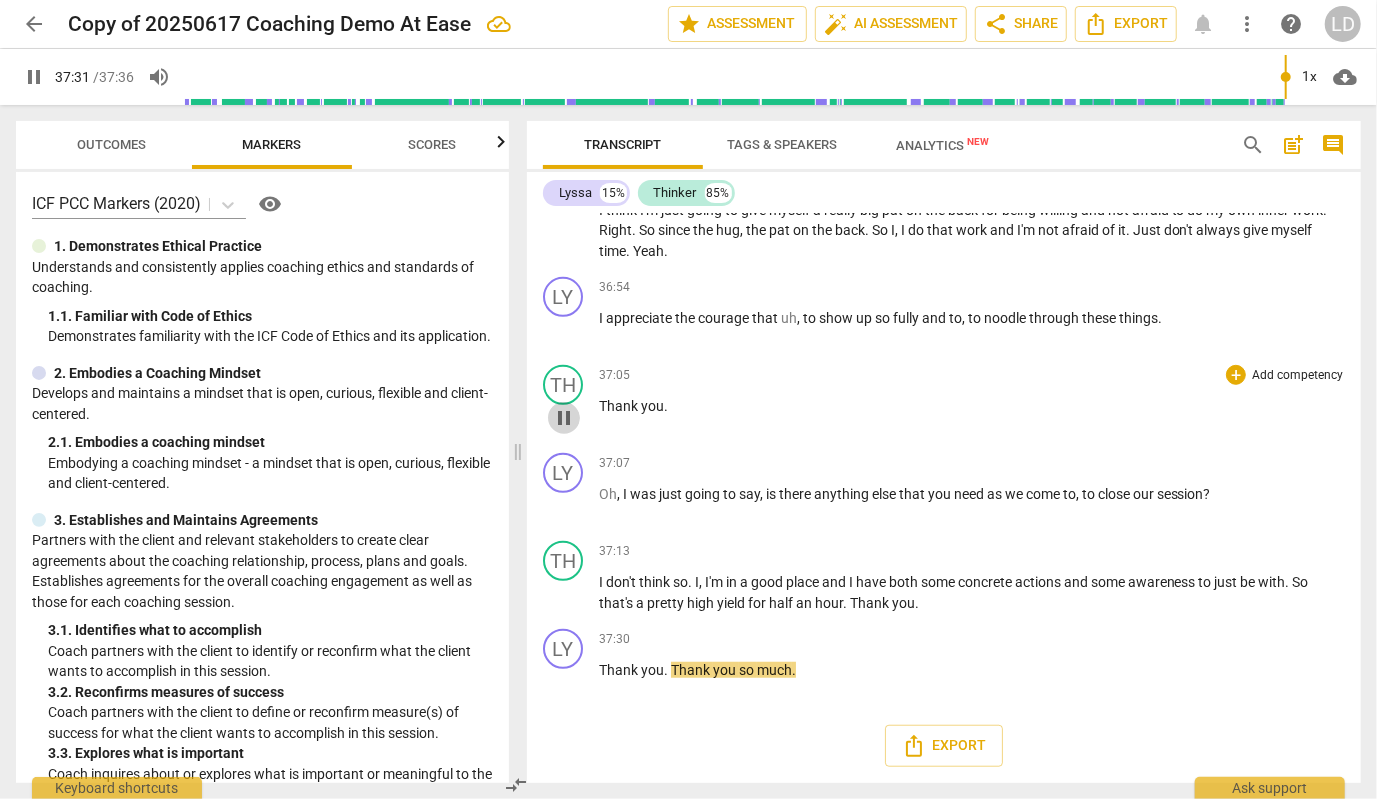 click on "pause" at bounding box center (564, 418) 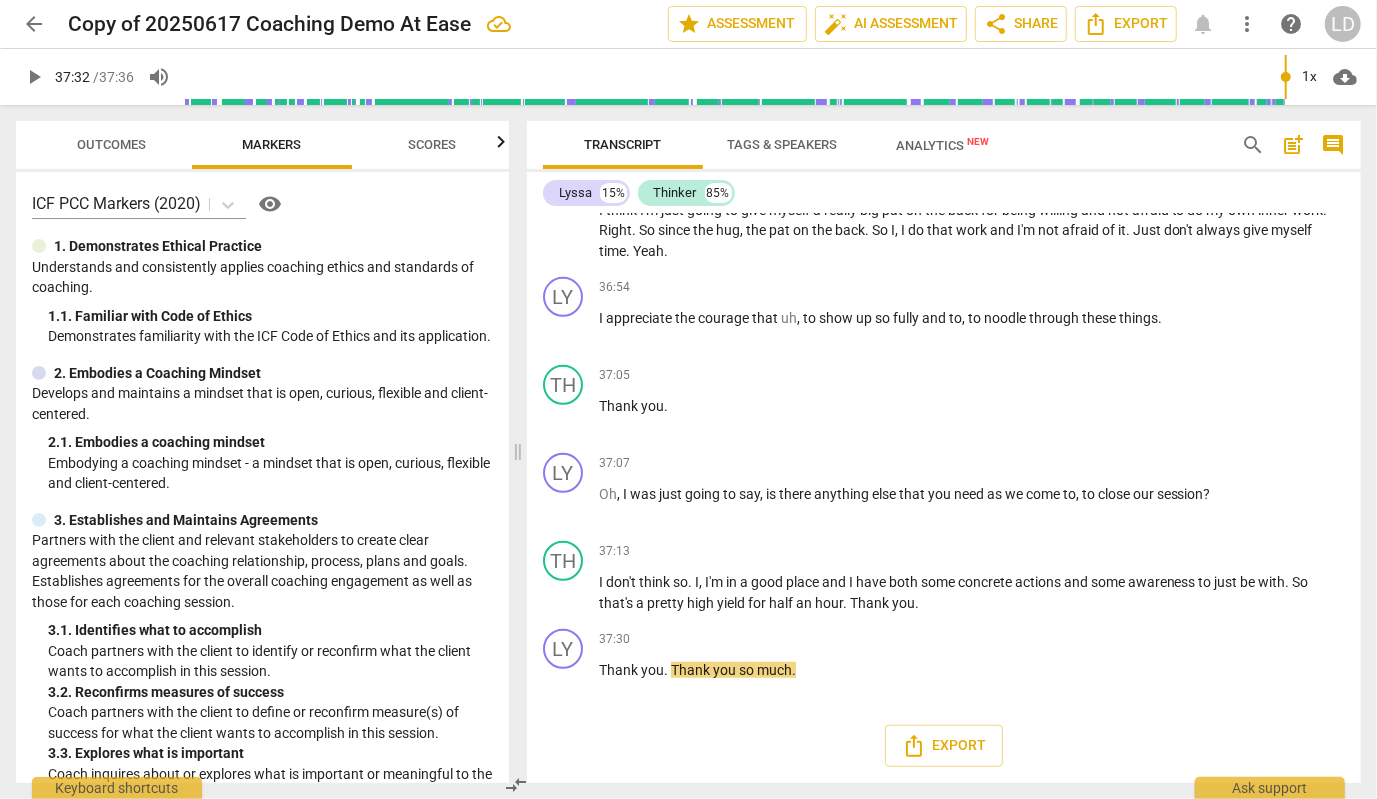type on "2252" 